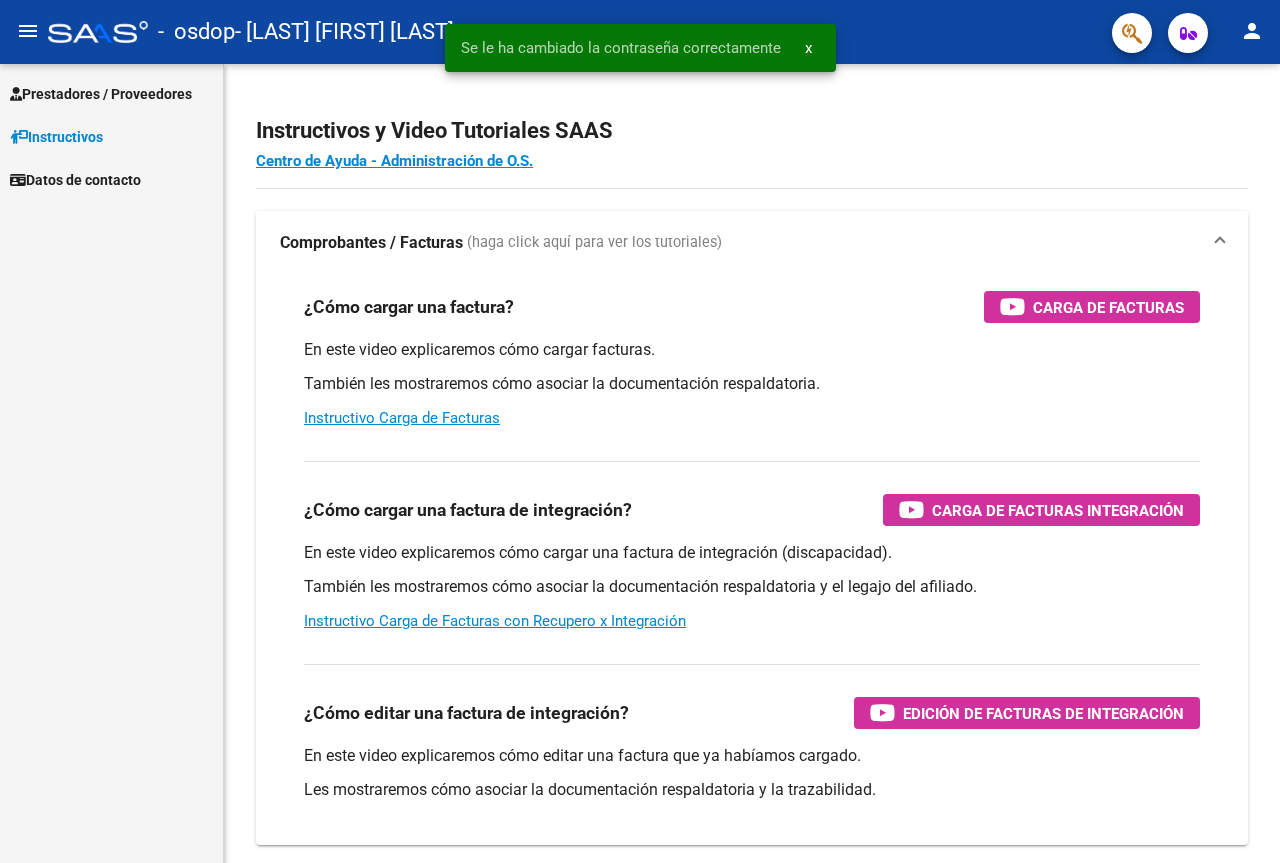 scroll, scrollTop: 0, scrollLeft: 0, axis: both 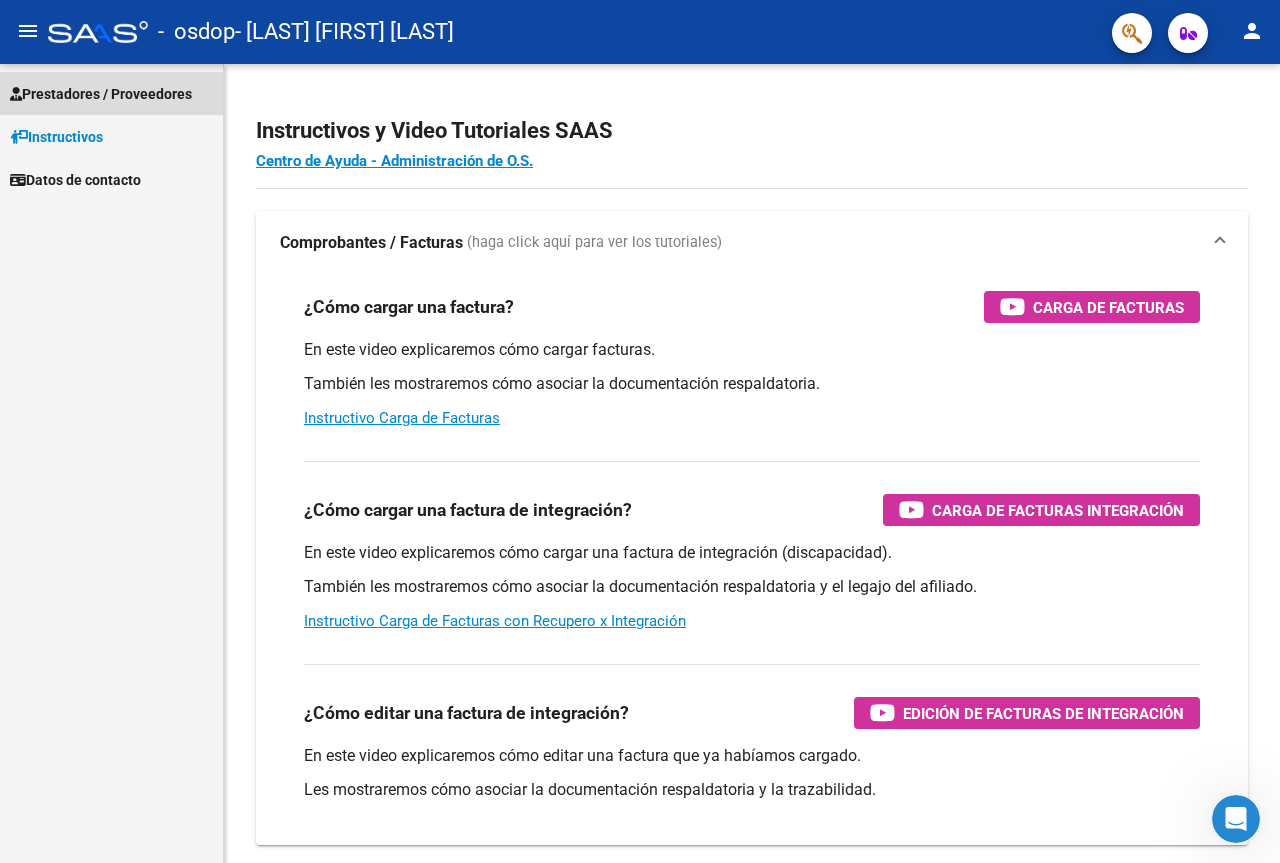 click on "Prestadores / Proveedores" at bounding box center (101, 94) 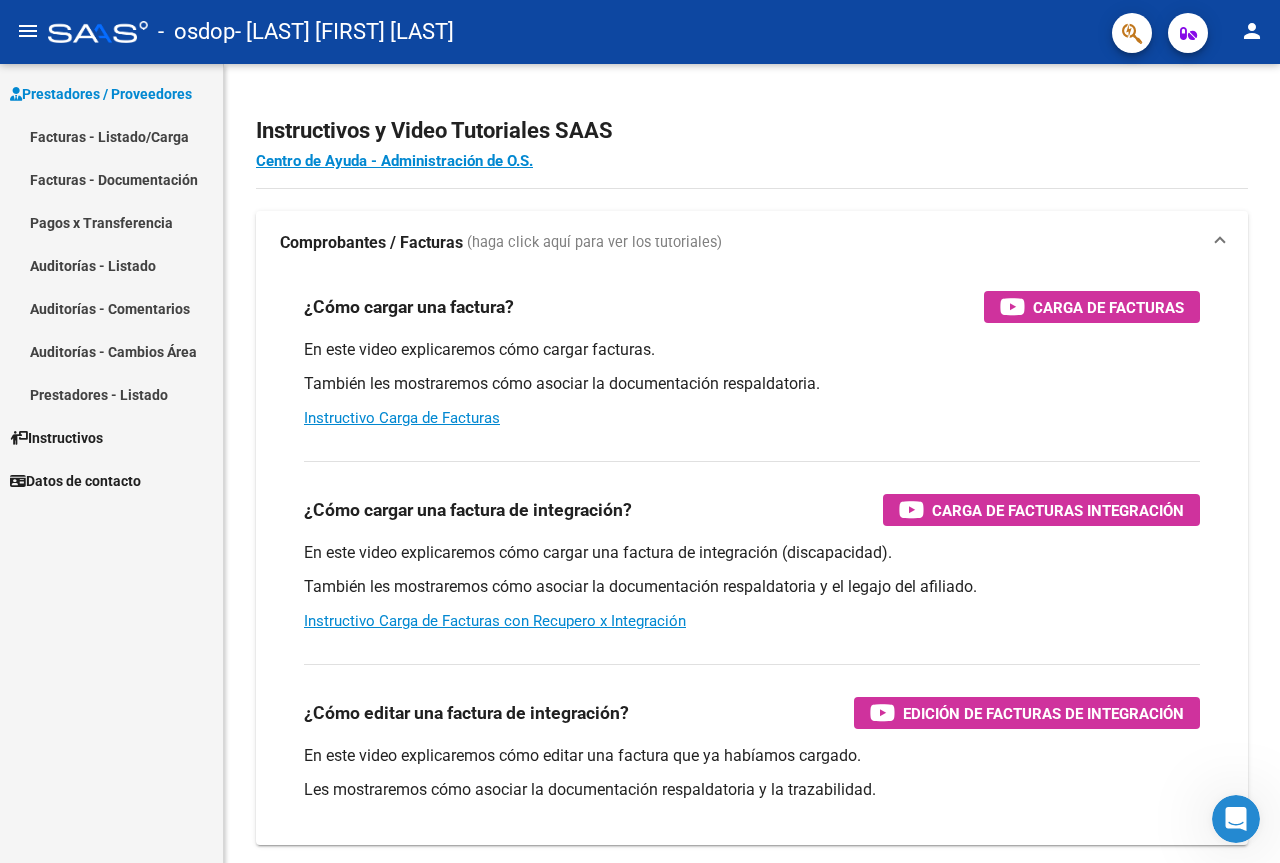 click on "person" 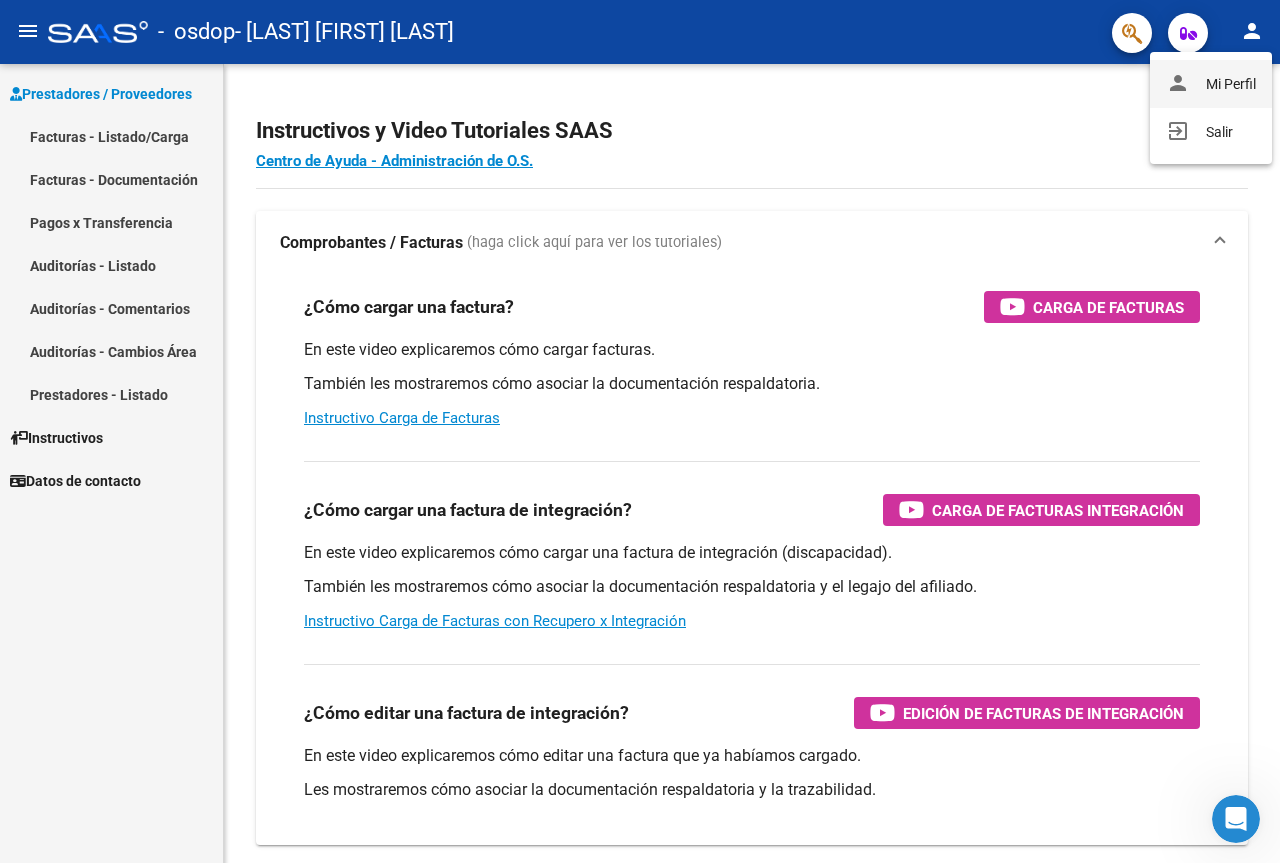 click on "person  Mi Perfil" at bounding box center (1211, 84) 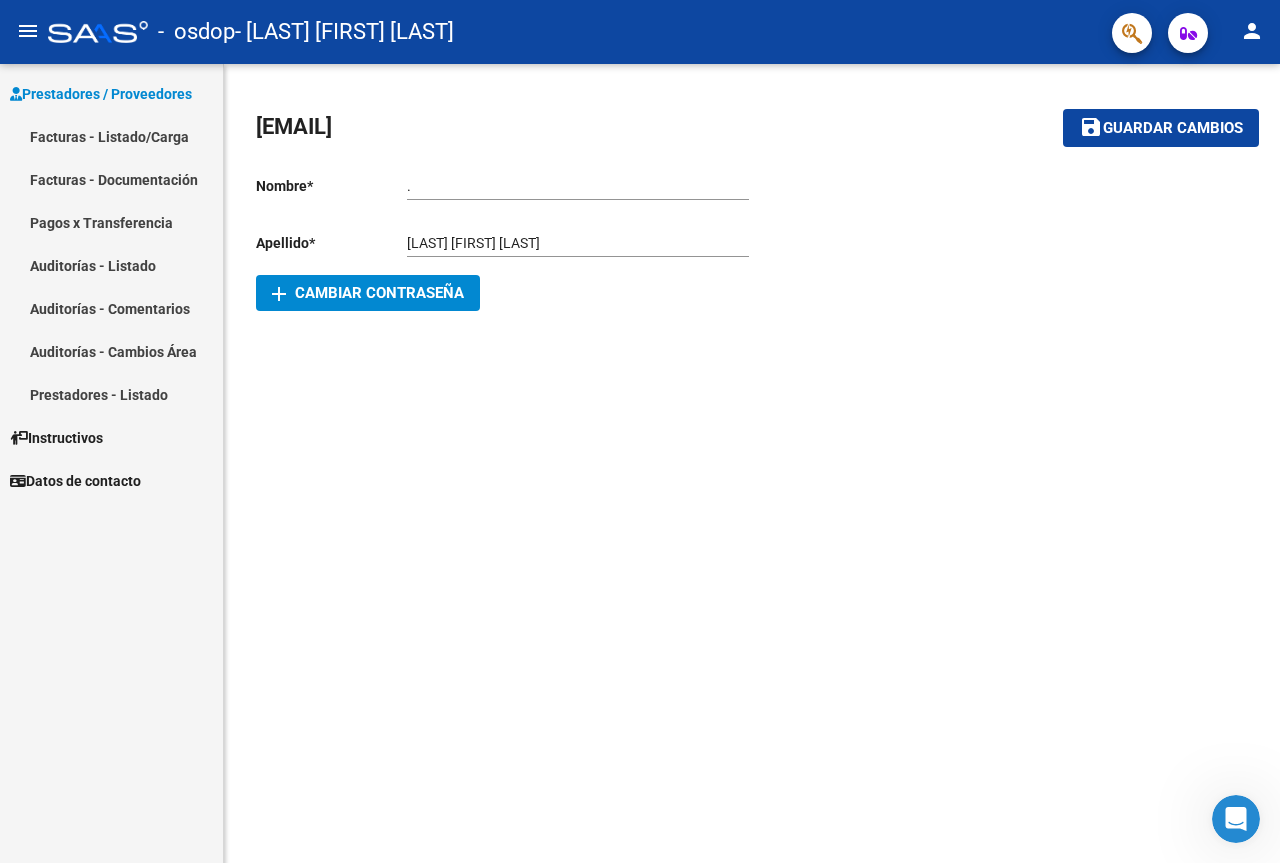 click on "." at bounding box center [578, 186] 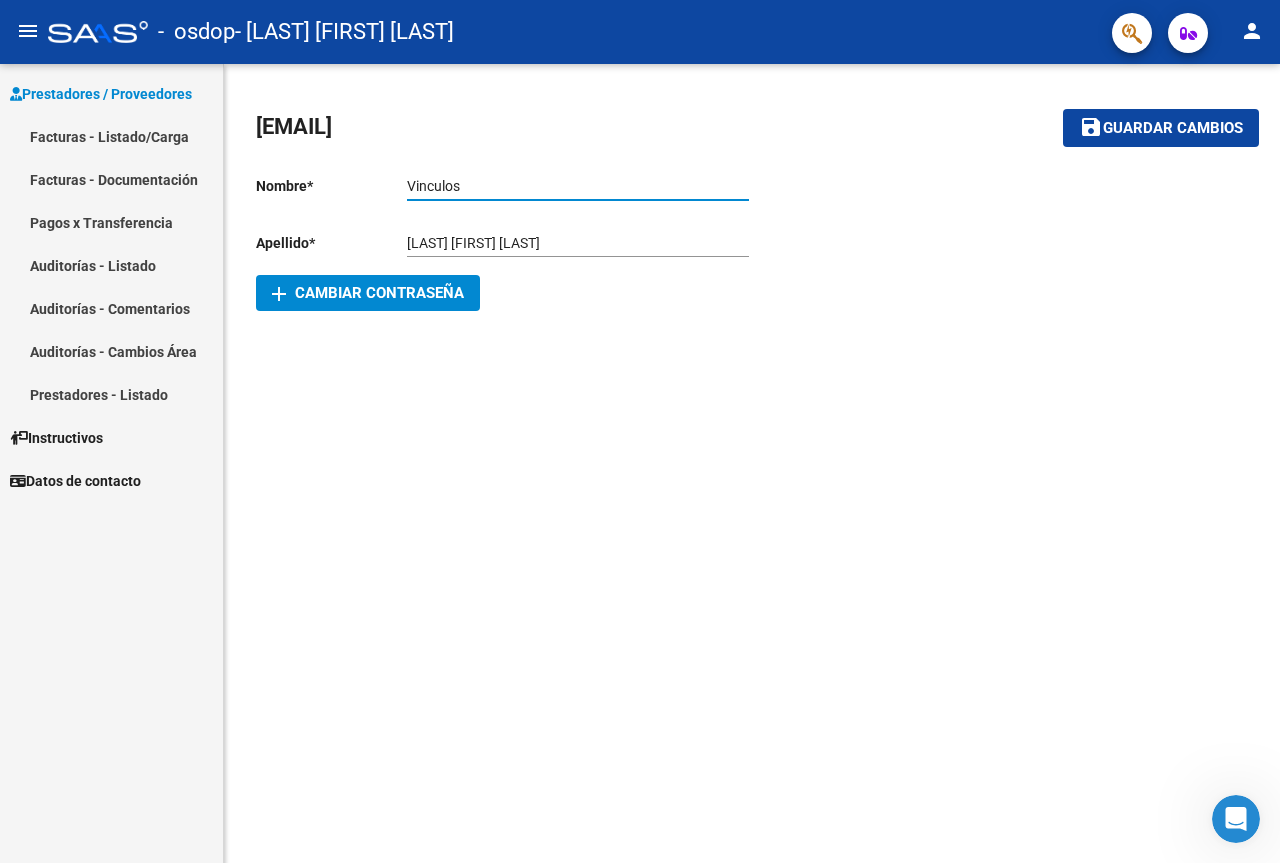 type on "Vinculos" 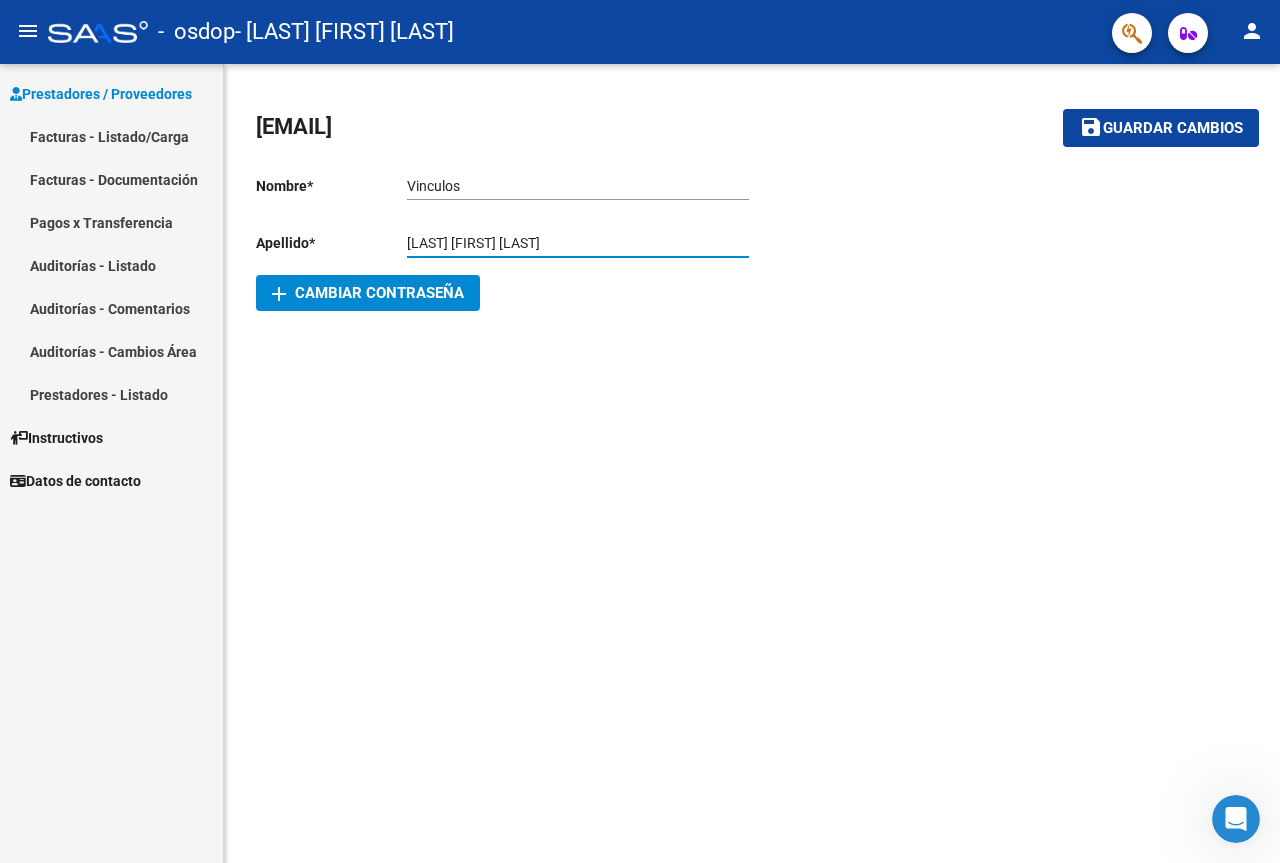 click on "[LAST] [FIRST] [LAST]" at bounding box center [578, 243] 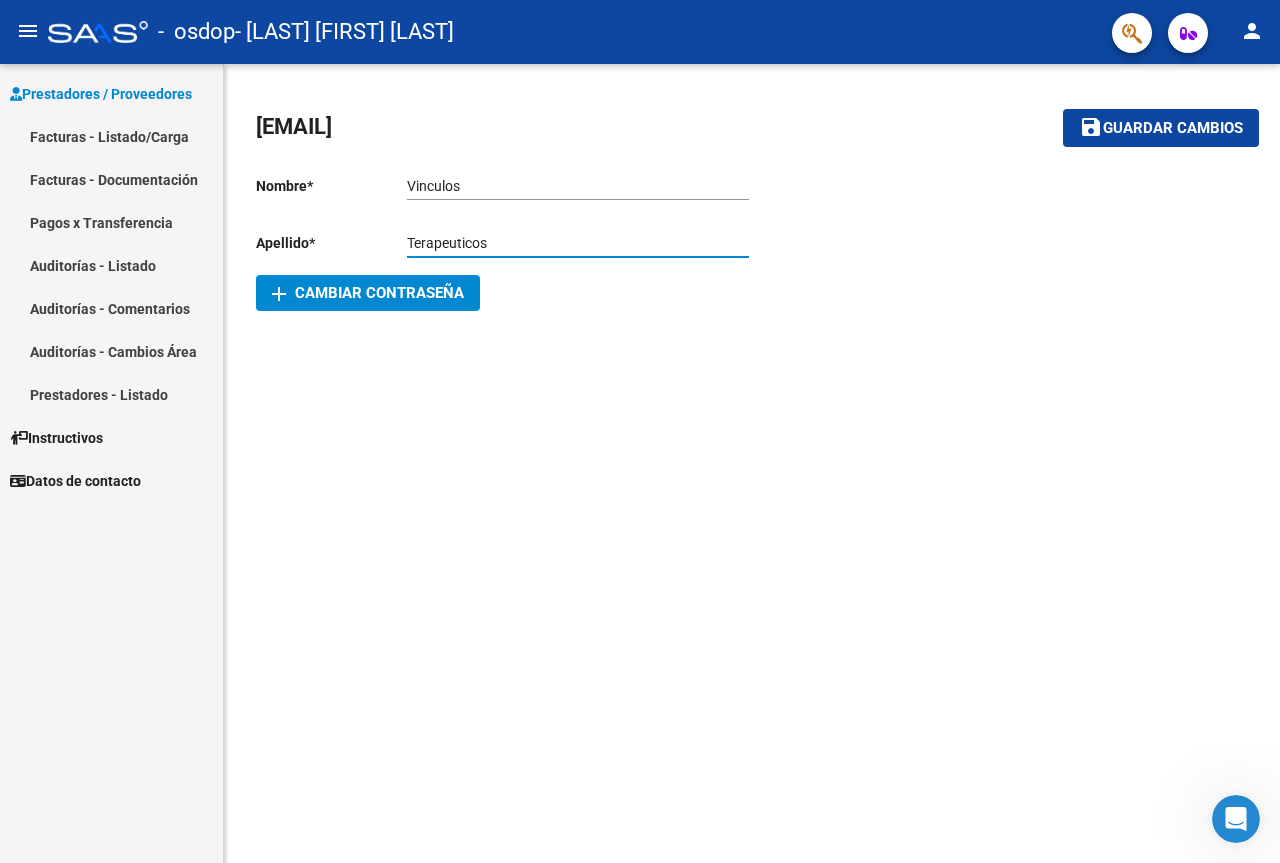 type on "Terapeuticos" 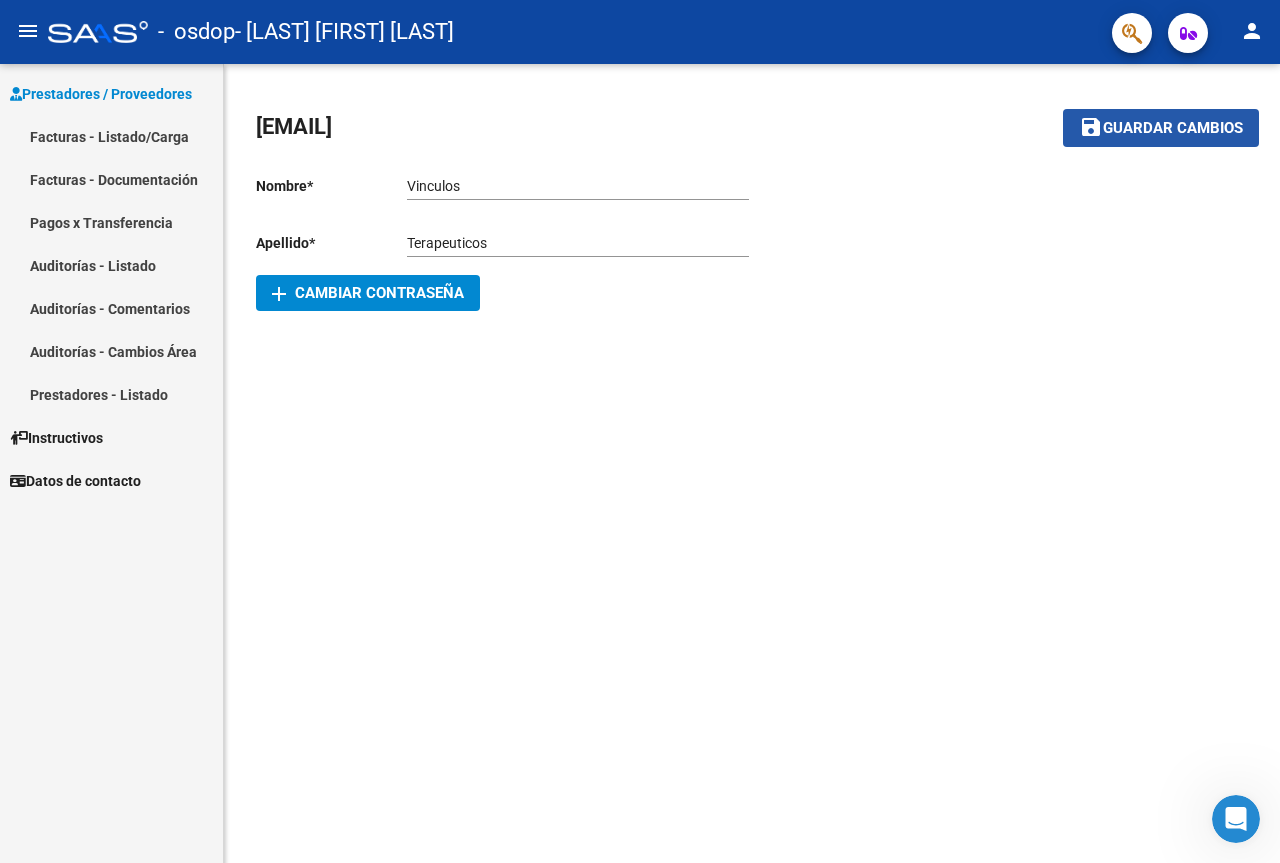 click on "Guardar cambios" 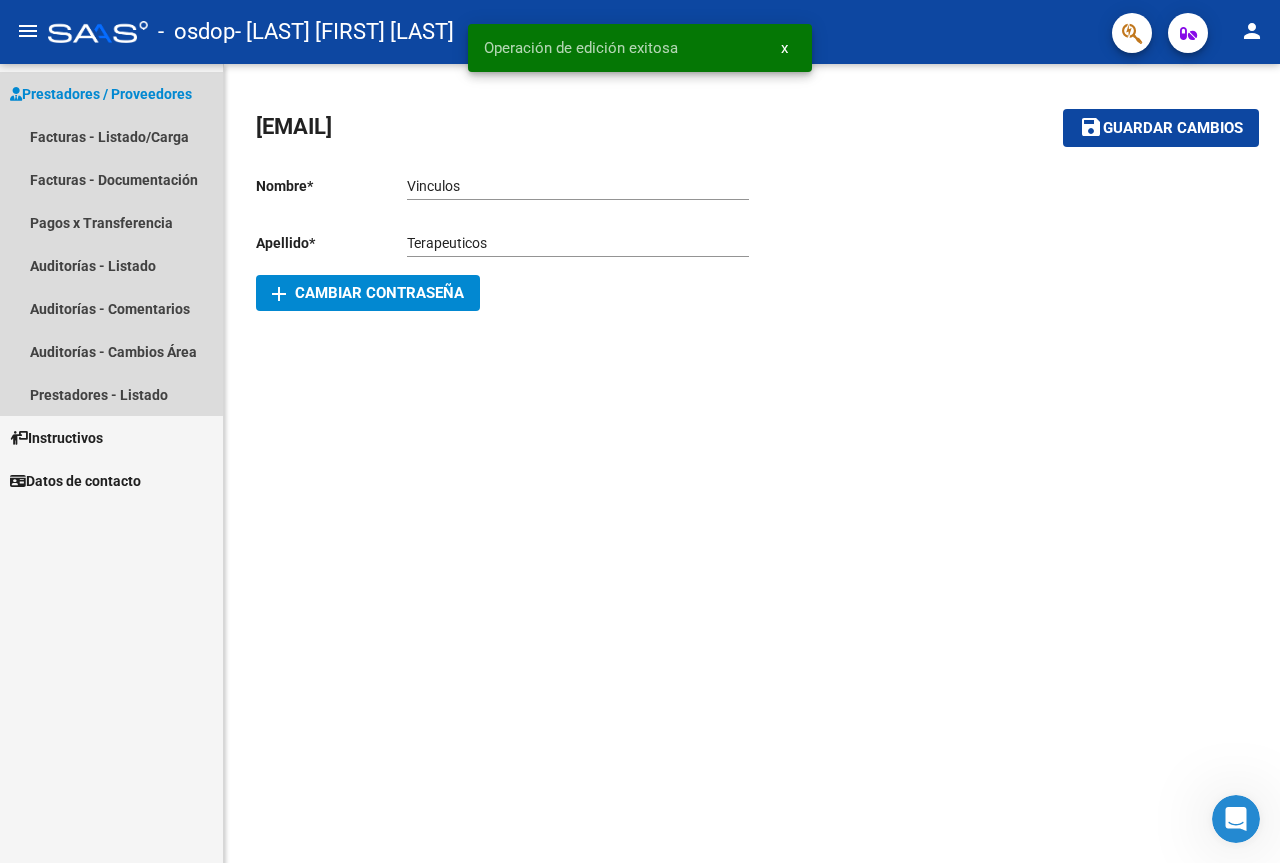 click on "Prestadores / Proveedores" at bounding box center (101, 94) 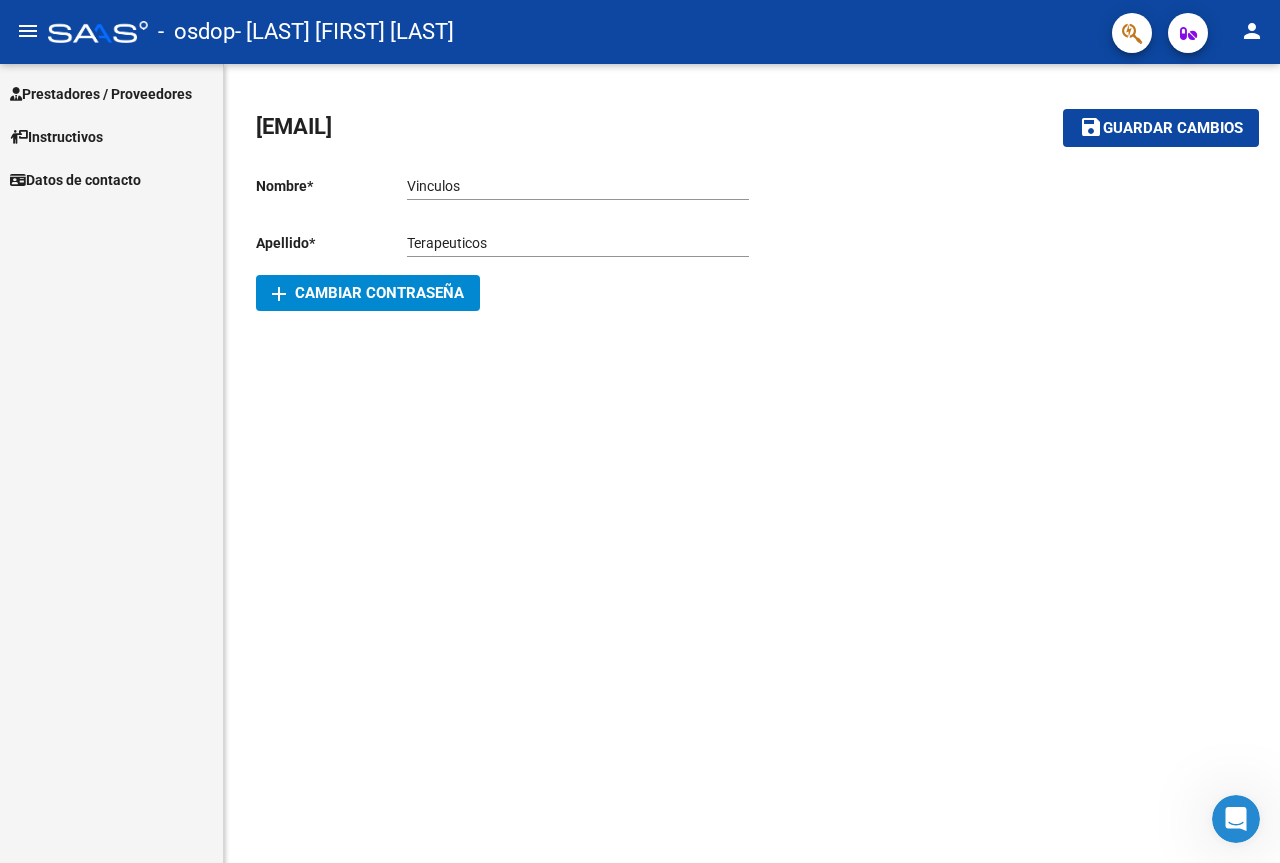 click on "Prestadores / Proveedores" at bounding box center (101, 94) 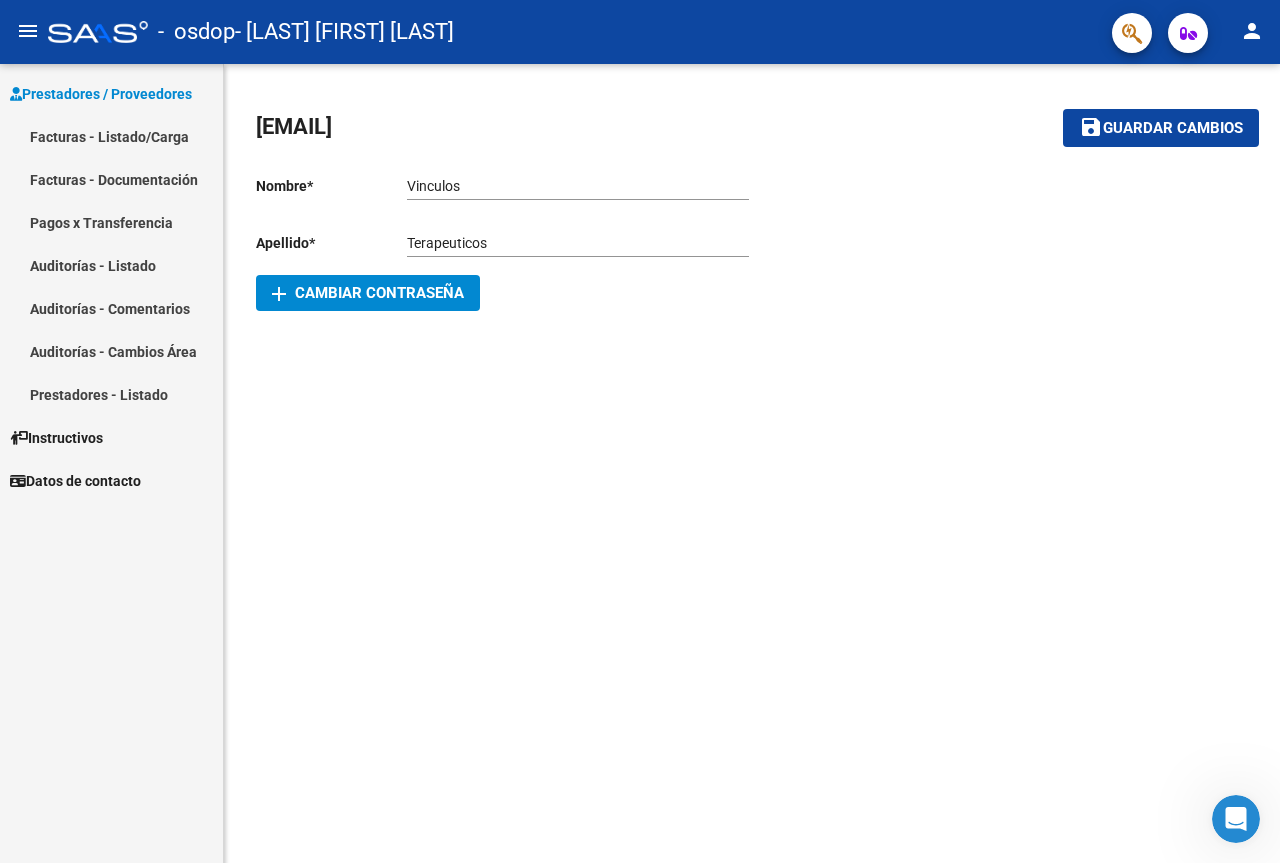 click on "person" 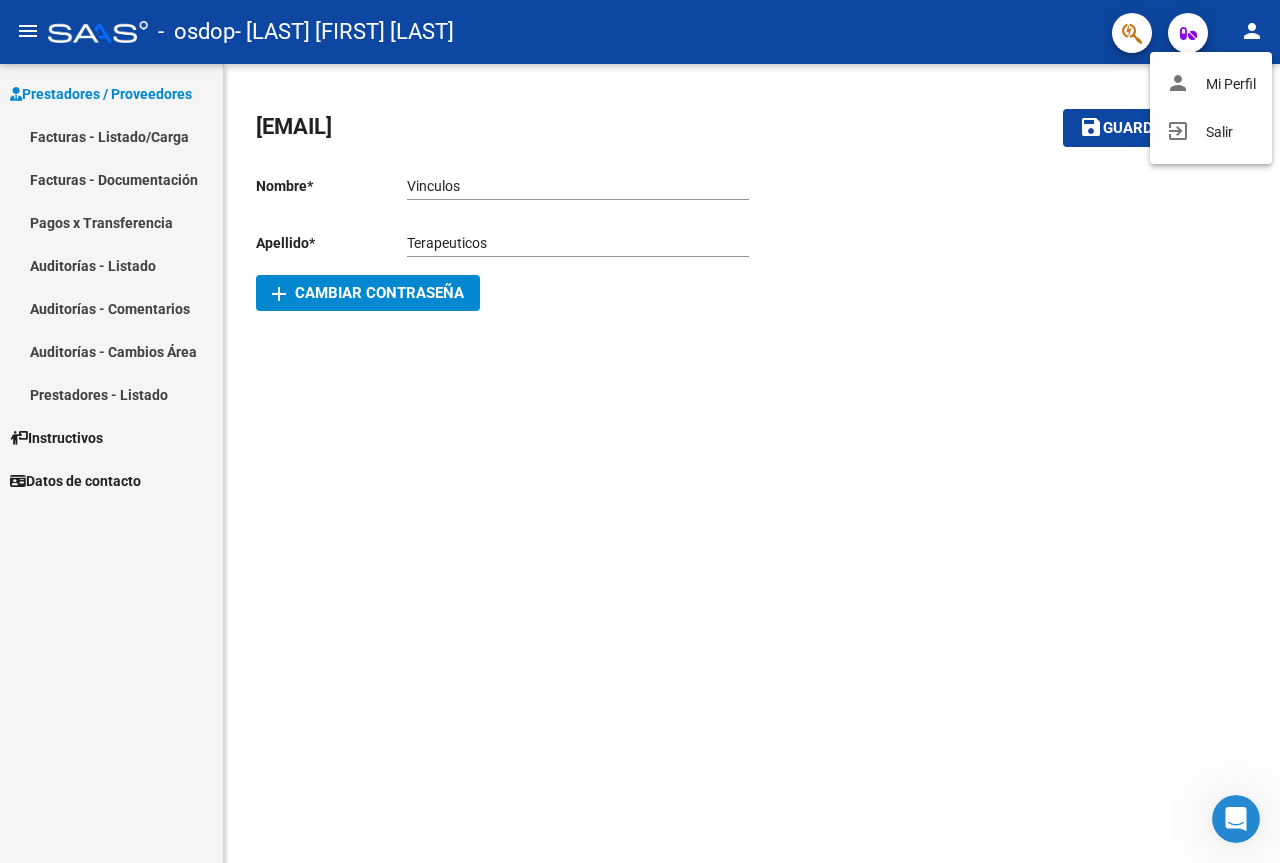click at bounding box center (640, 431) 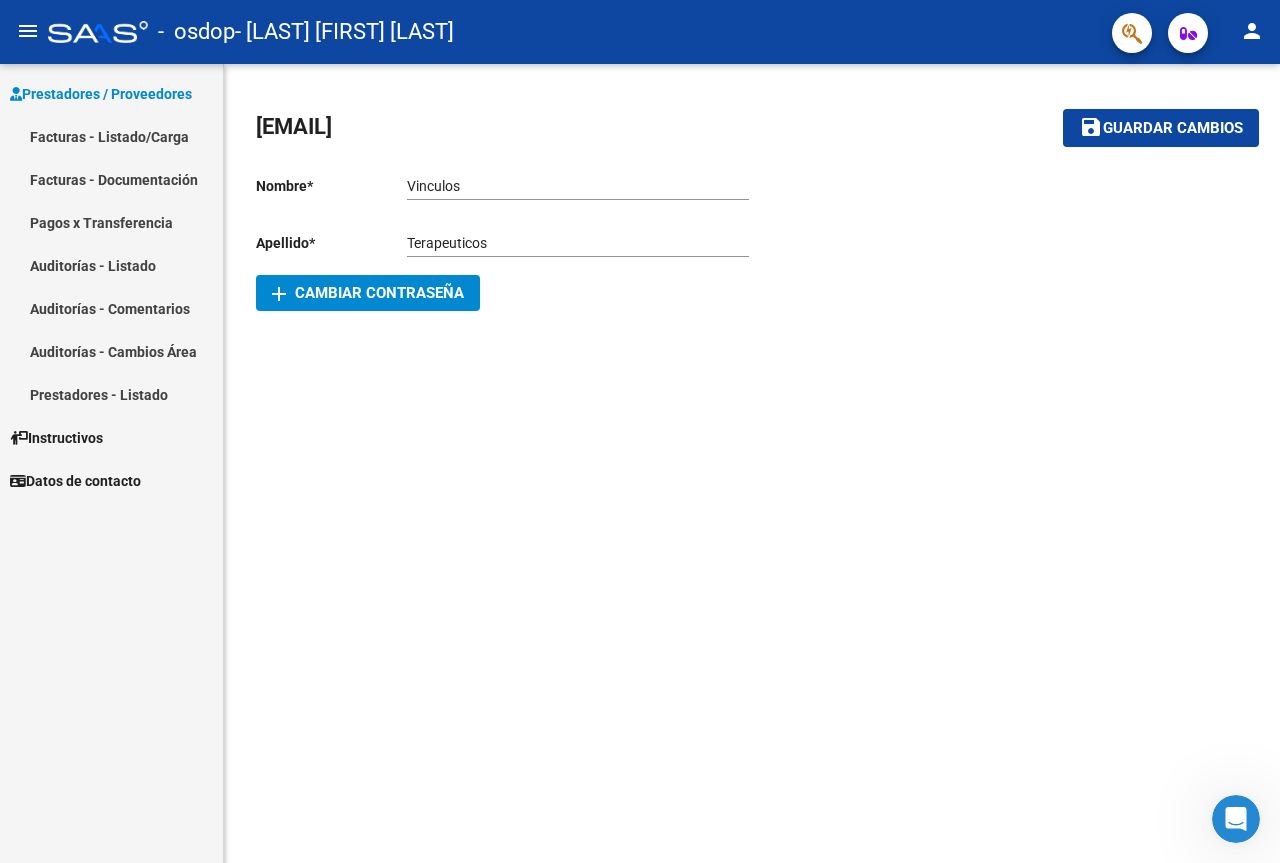 click on "Facturas - Listado/Carga" at bounding box center [111, 136] 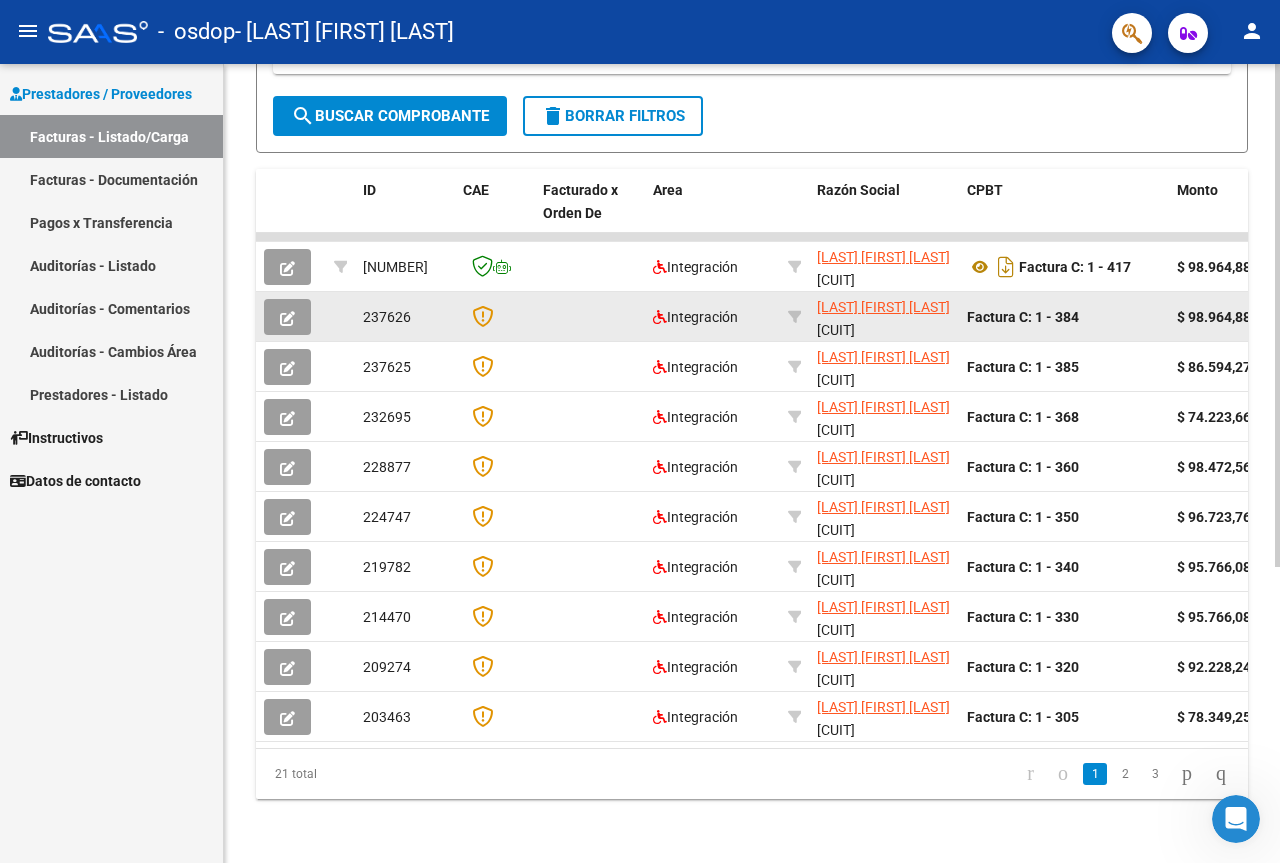 scroll, scrollTop: 469, scrollLeft: 0, axis: vertical 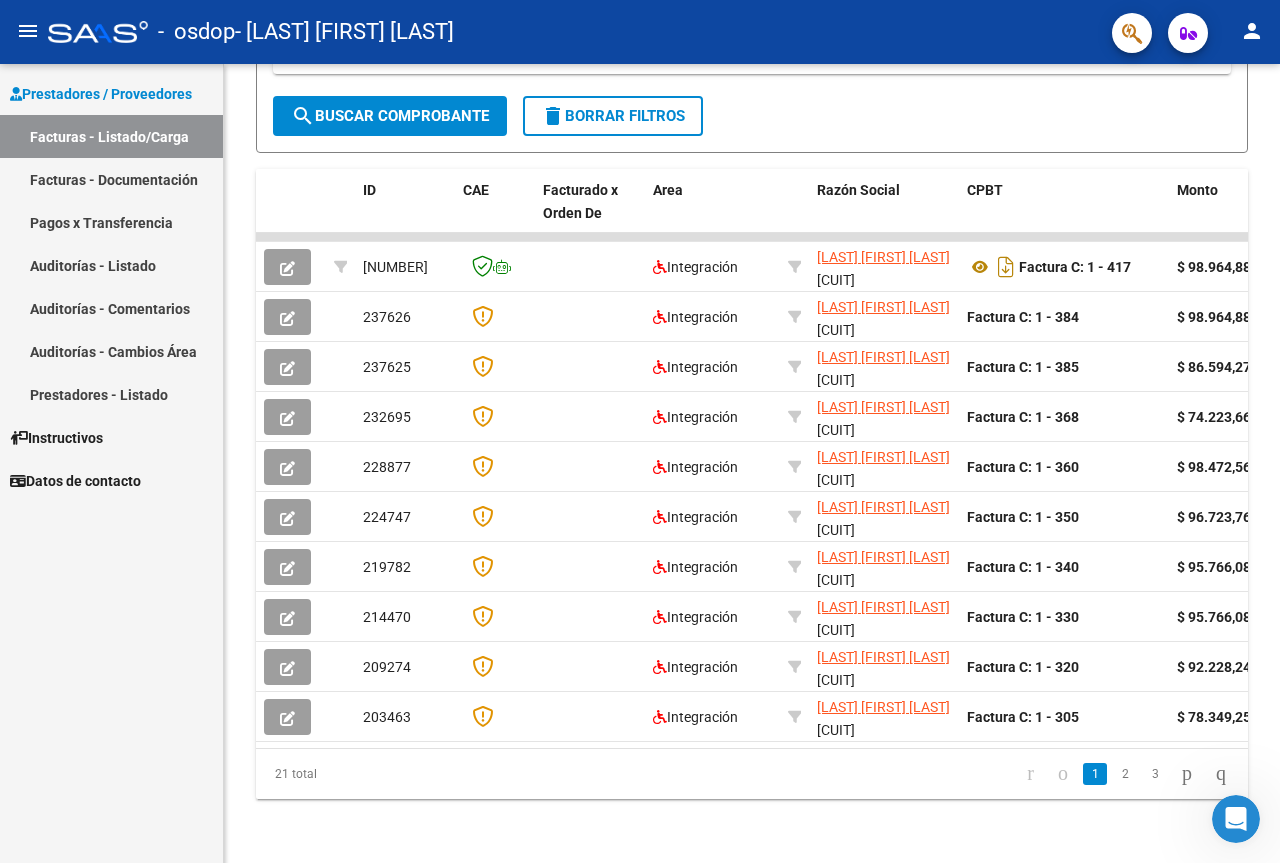 click on "Pagos x Transferencia" at bounding box center (111, 222) 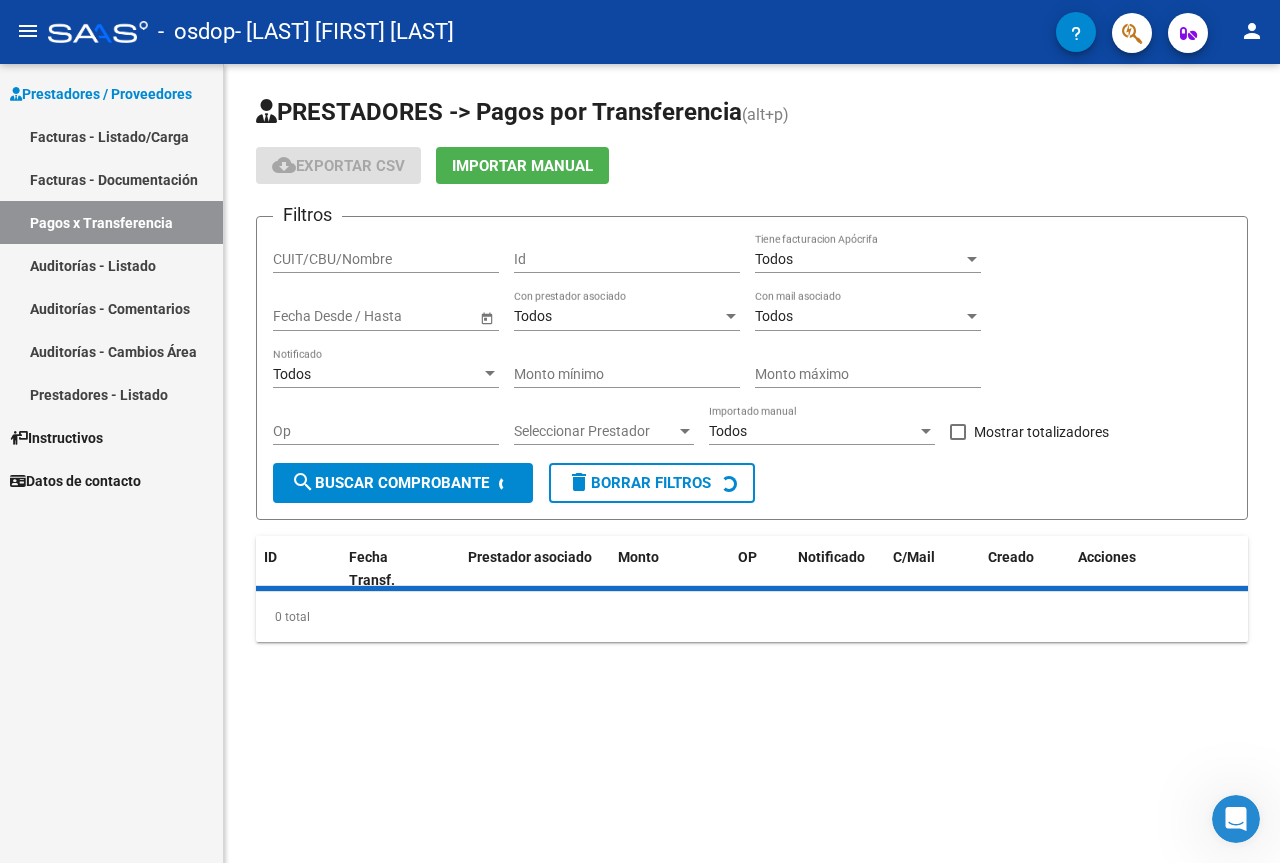 scroll, scrollTop: 0, scrollLeft: 0, axis: both 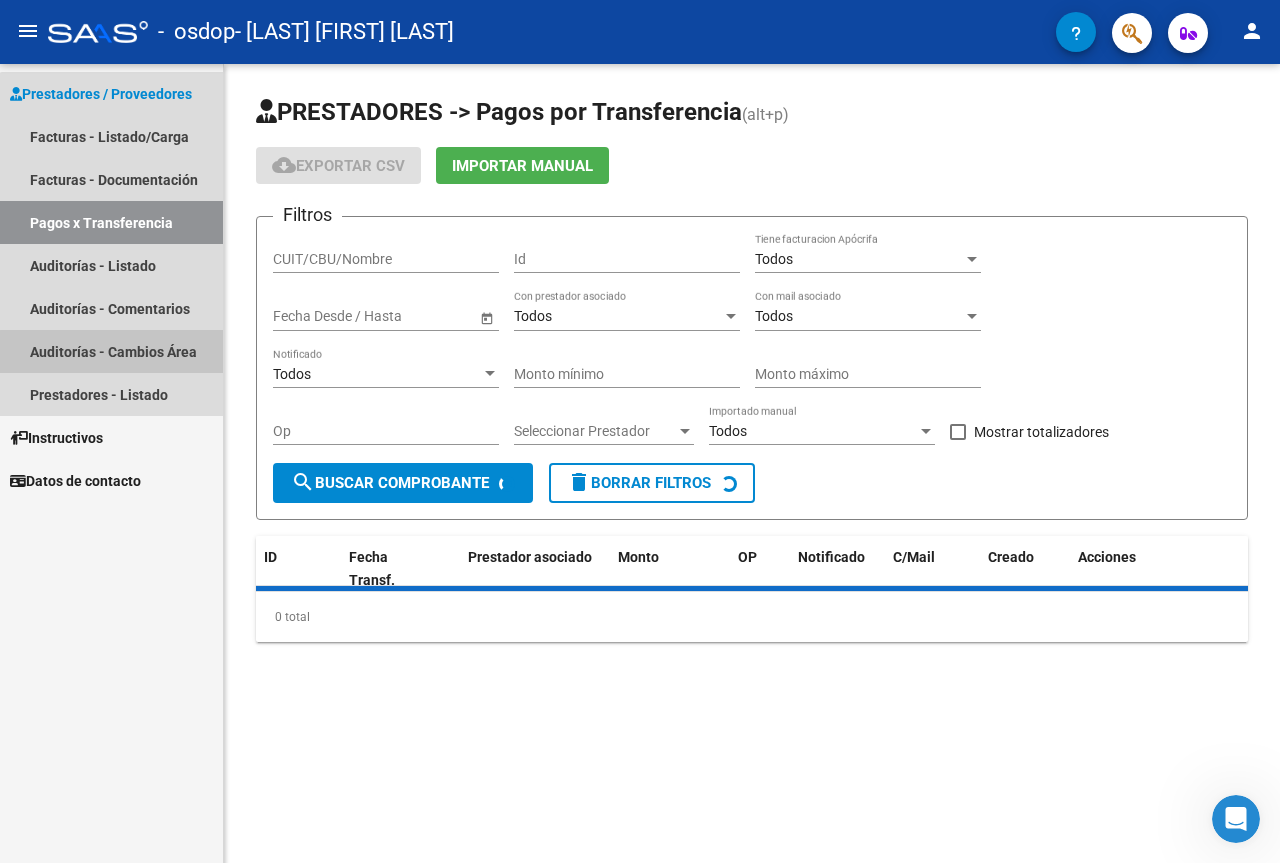 click on "Auditorías - Cambios Área" at bounding box center [111, 351] 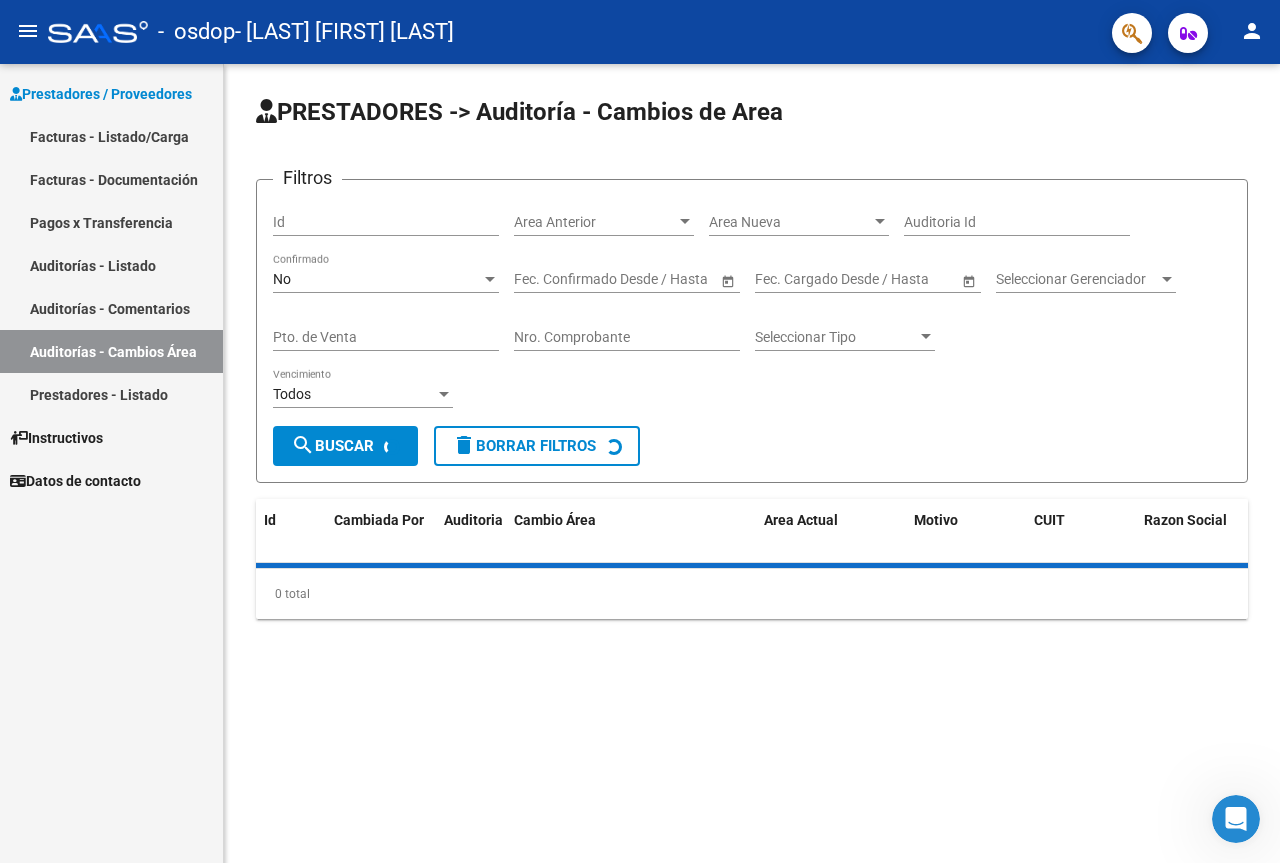 click on "Prestadores - Listado" at bounding box center [111, 394] 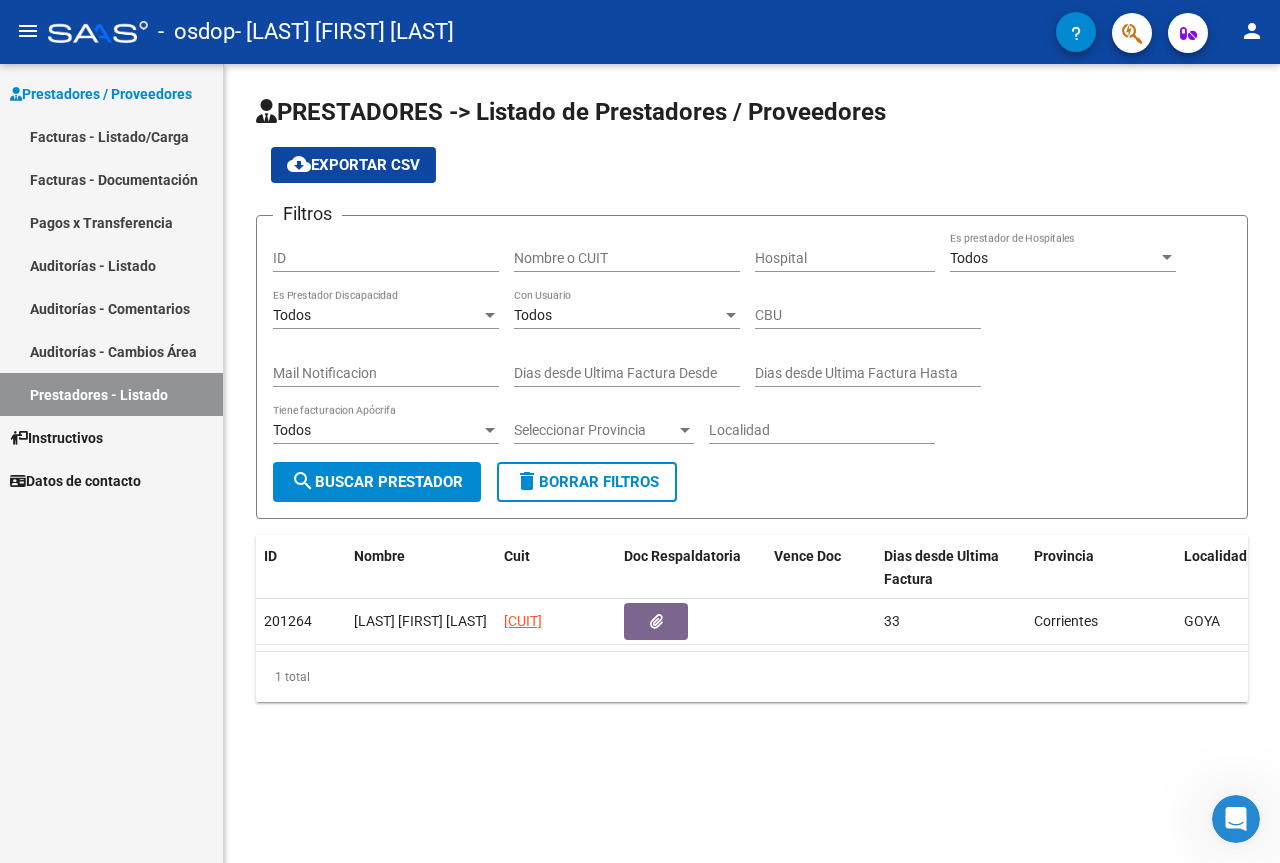 drag, startPoint x: 316, startPoint y: 673, endPoint x: 800, endPoint y: 685, distance: 484.14874 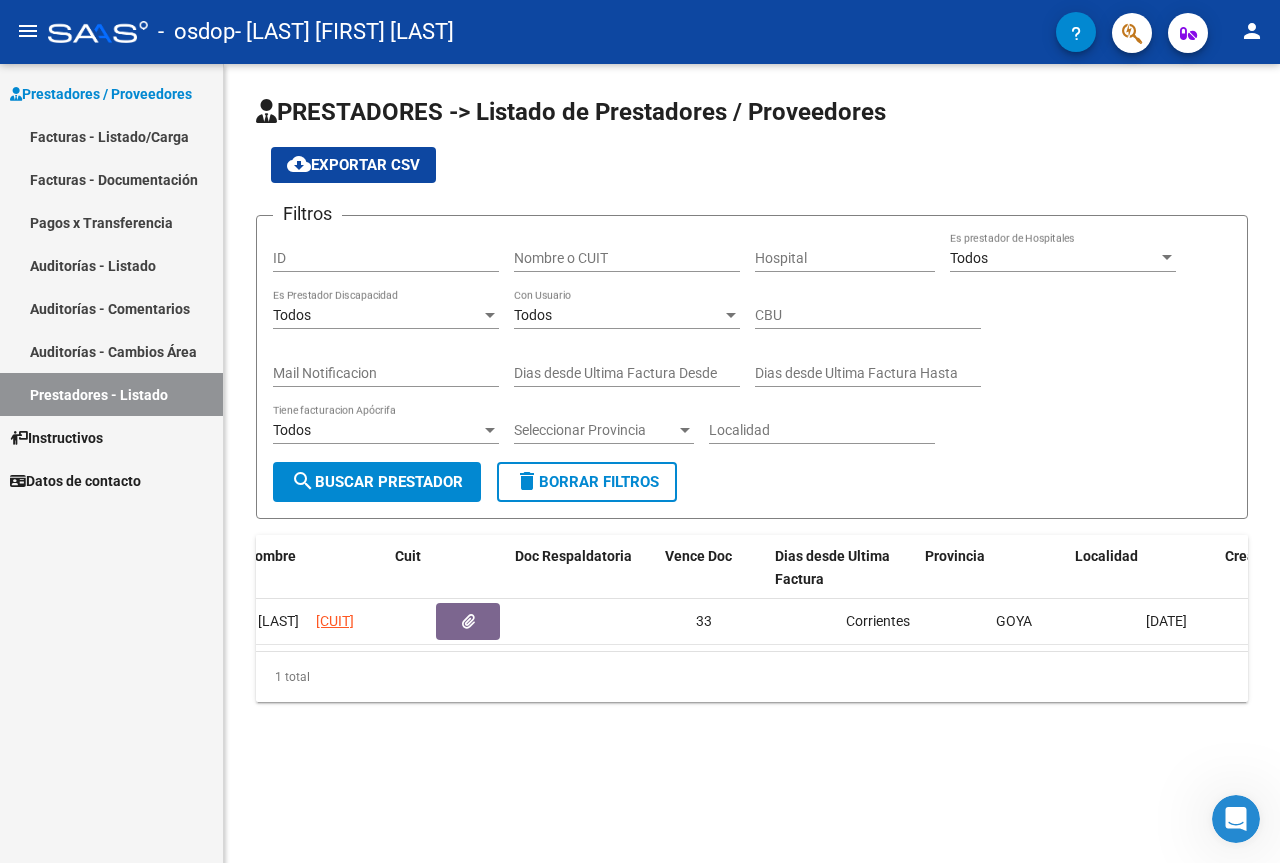 scroll, scrollTop: 0, scrollLeft: 0, axis: both 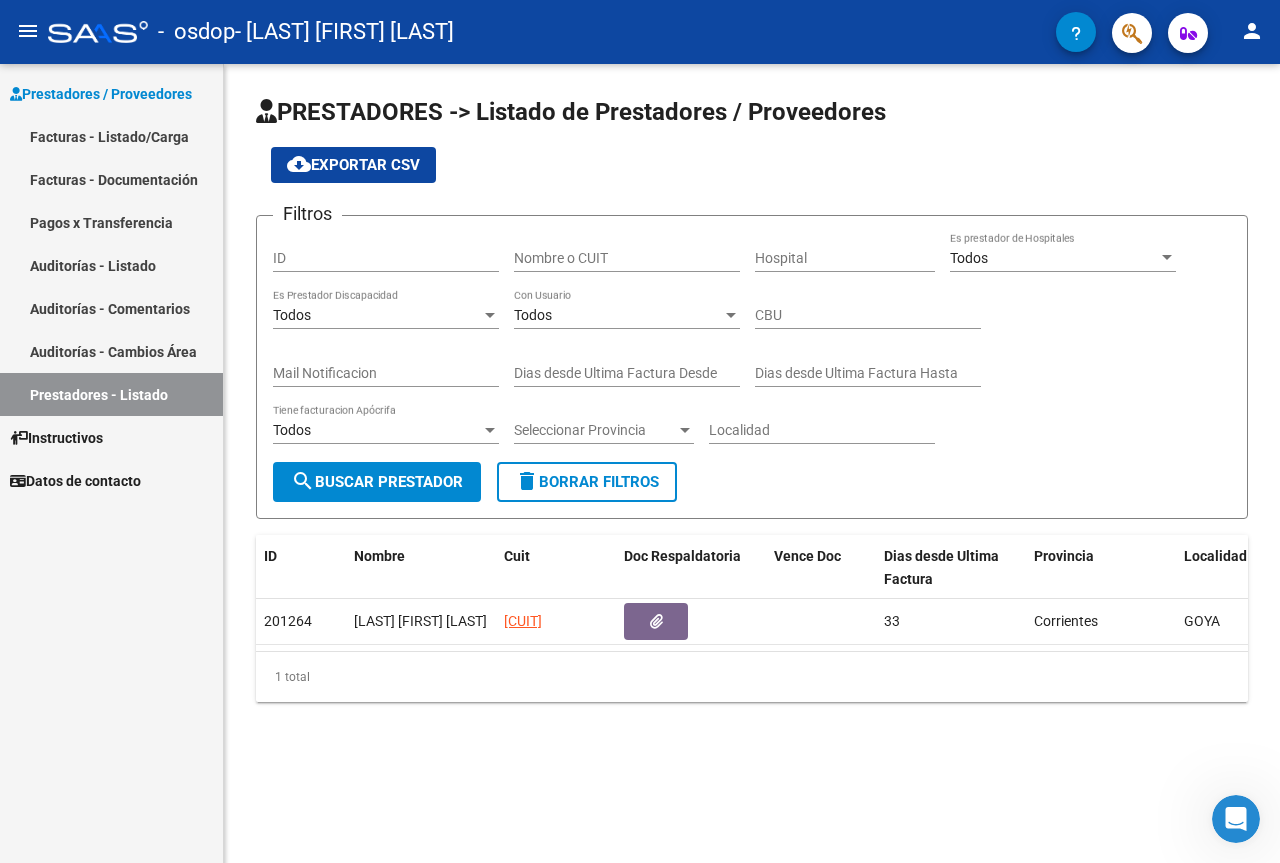 click on "person" 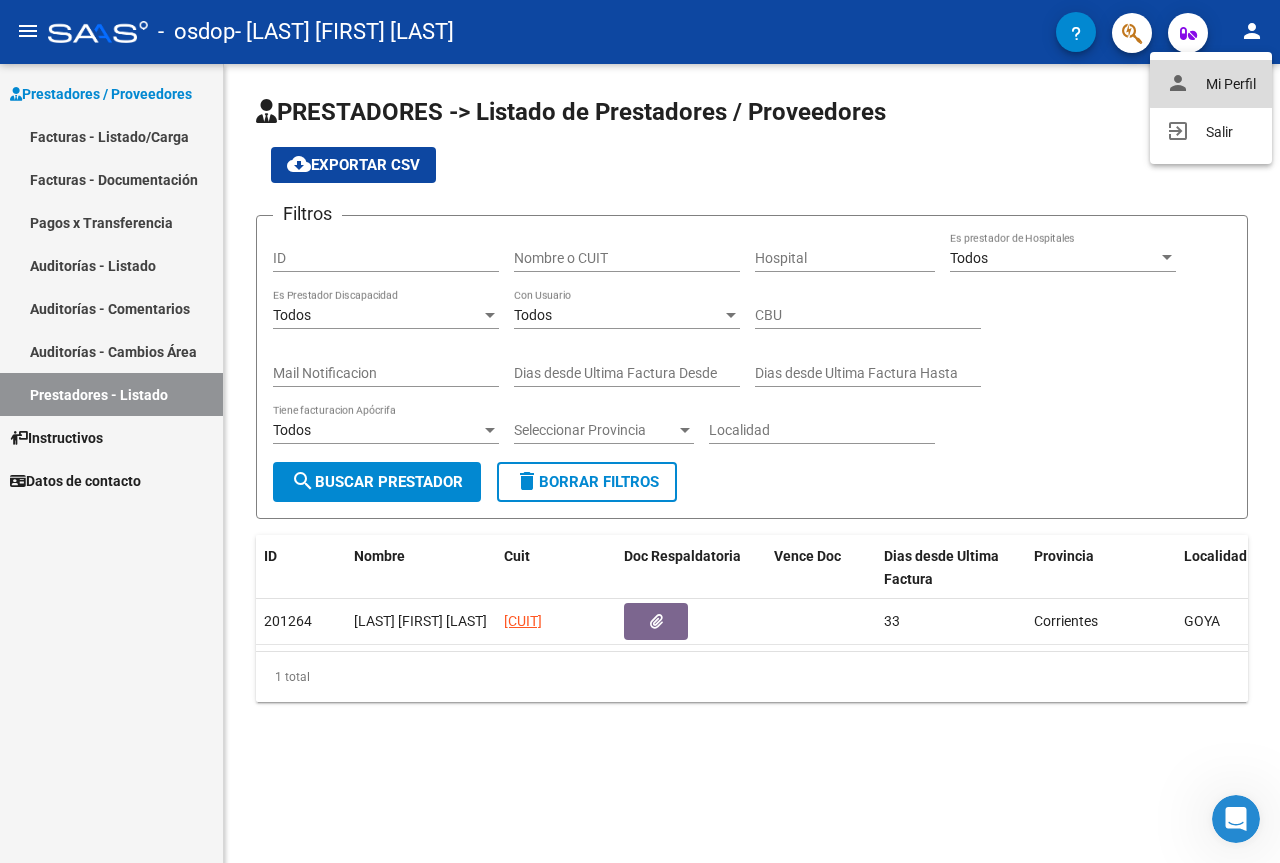 click on "person  Mi Perfil" at bounding box center [1211, 84] 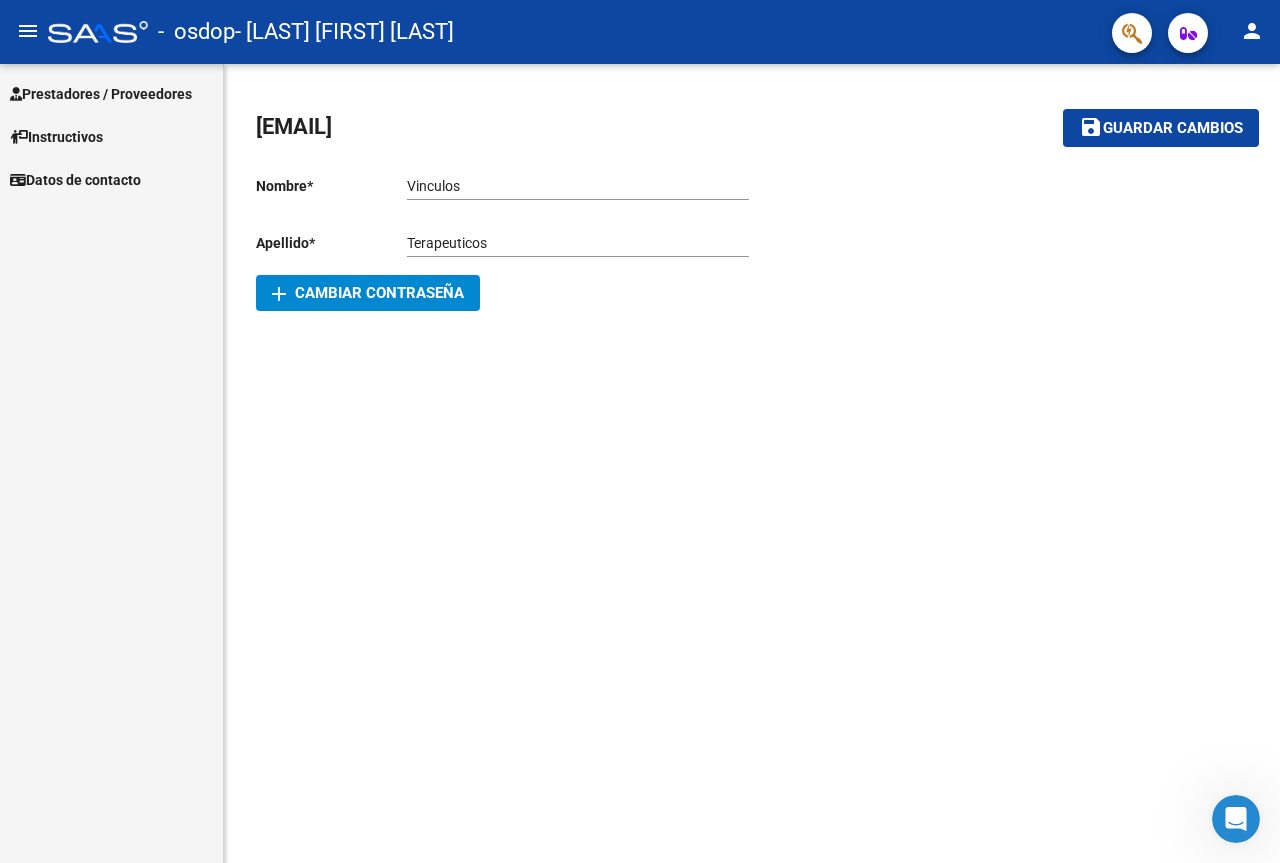 click on "Terapeuticos Ingresar apellido" 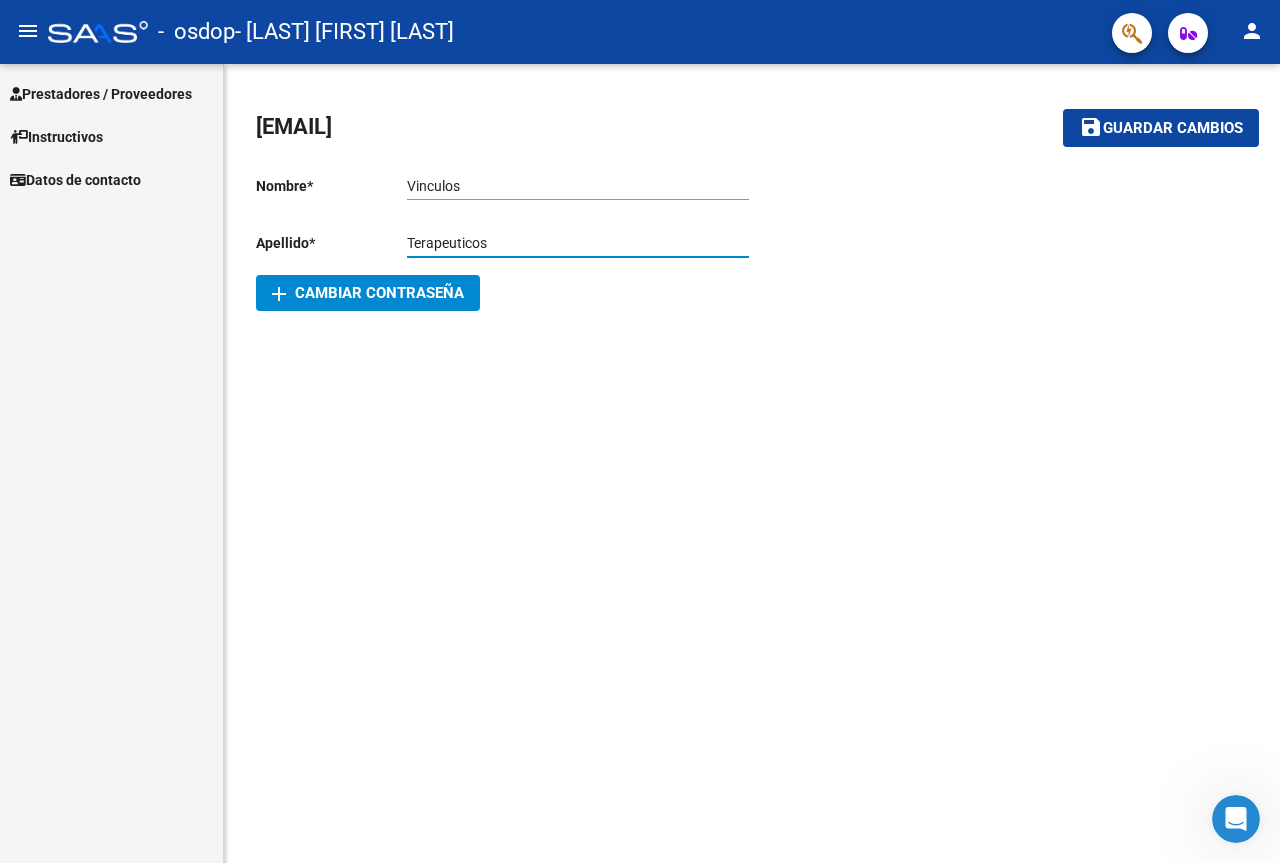 click on "Terapeuticos" at bounding box center [578, 243] 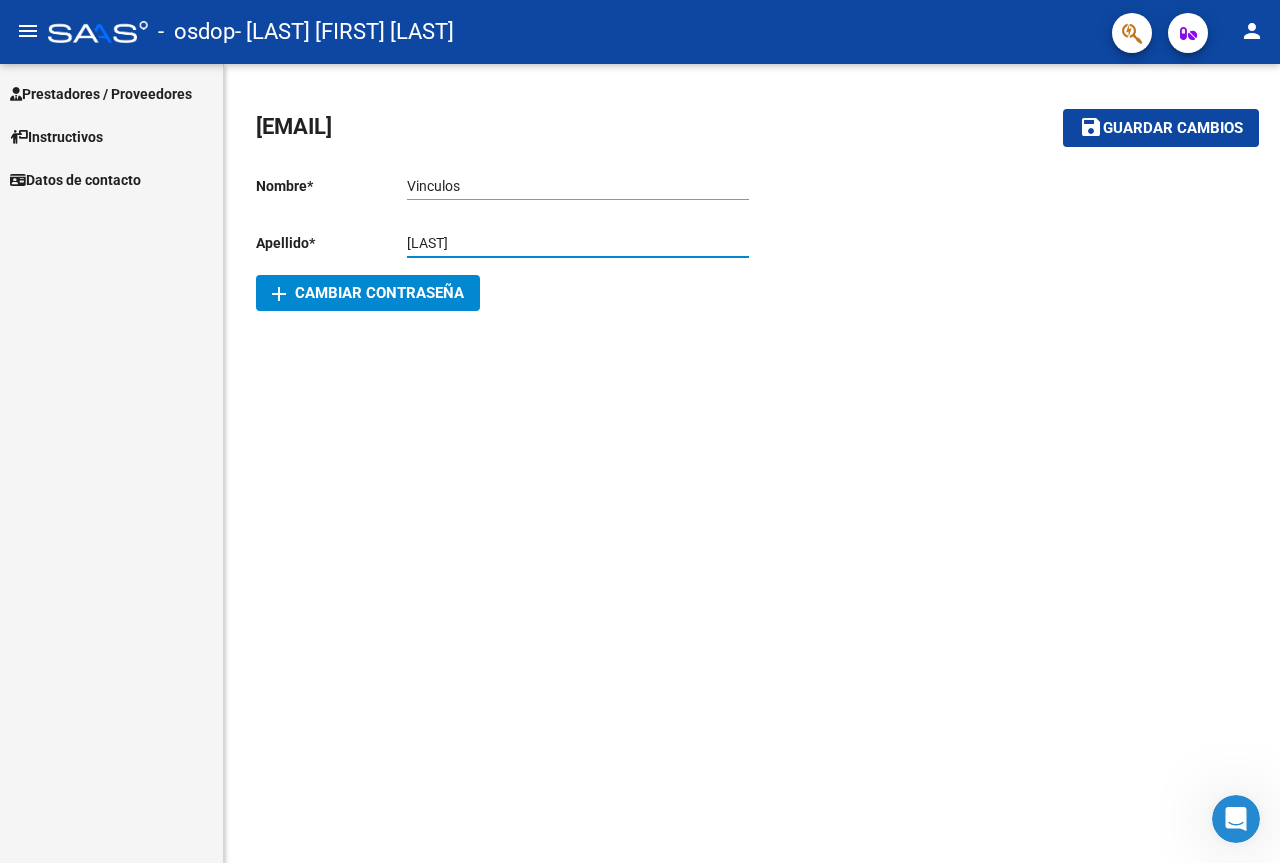 click on "[LAST]" at bounding box center (578, 243) 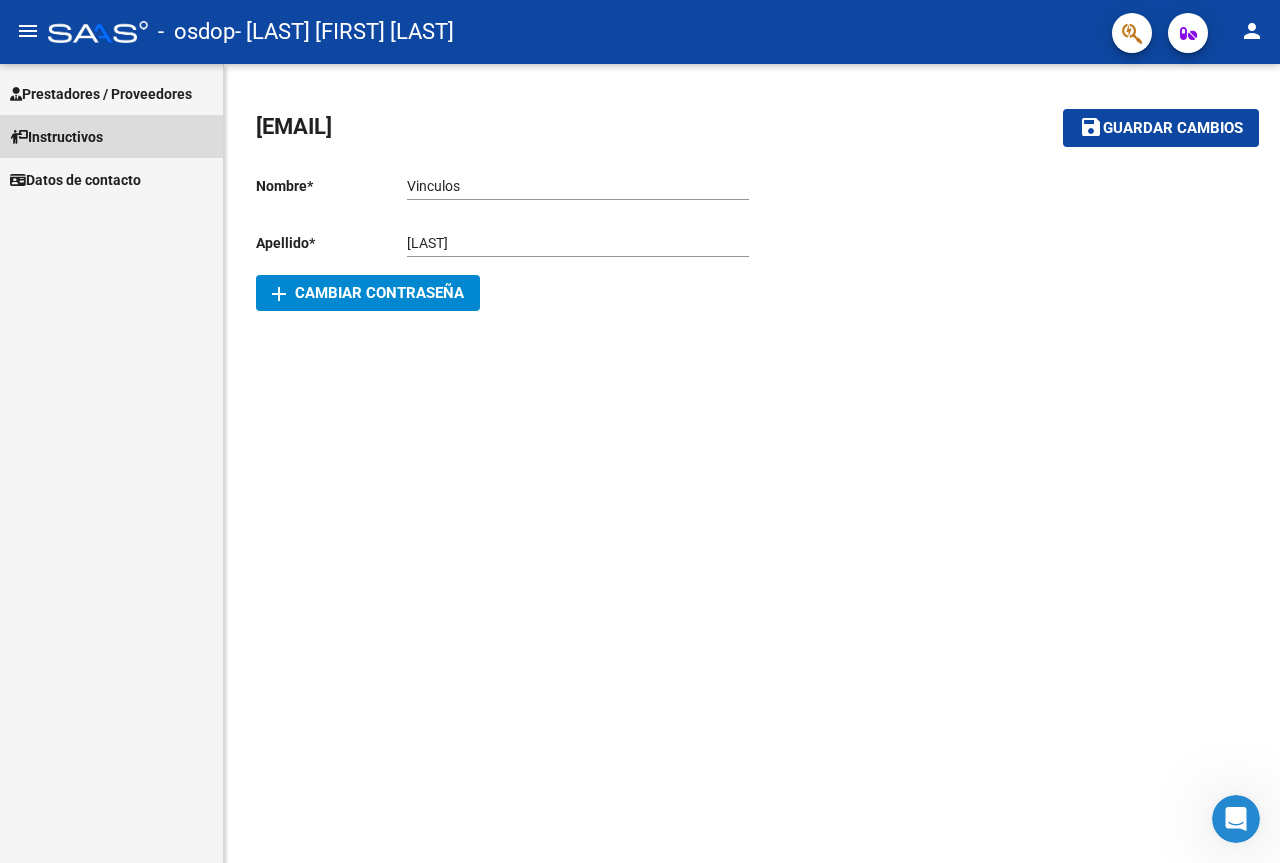 click on "Instructivos" at bounding box center [56, 137] 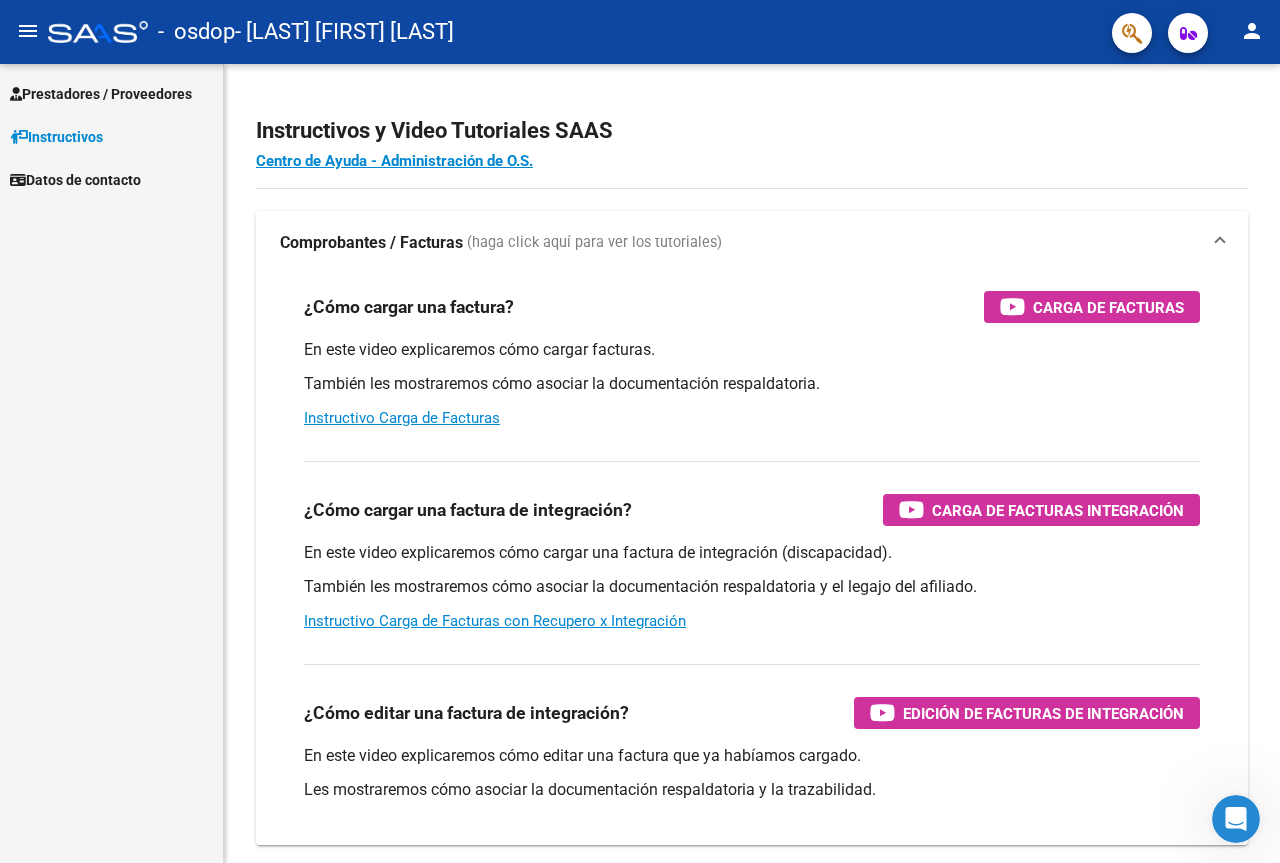 click on "Prestadores / Proveedores" at bounding box center [101, 94] 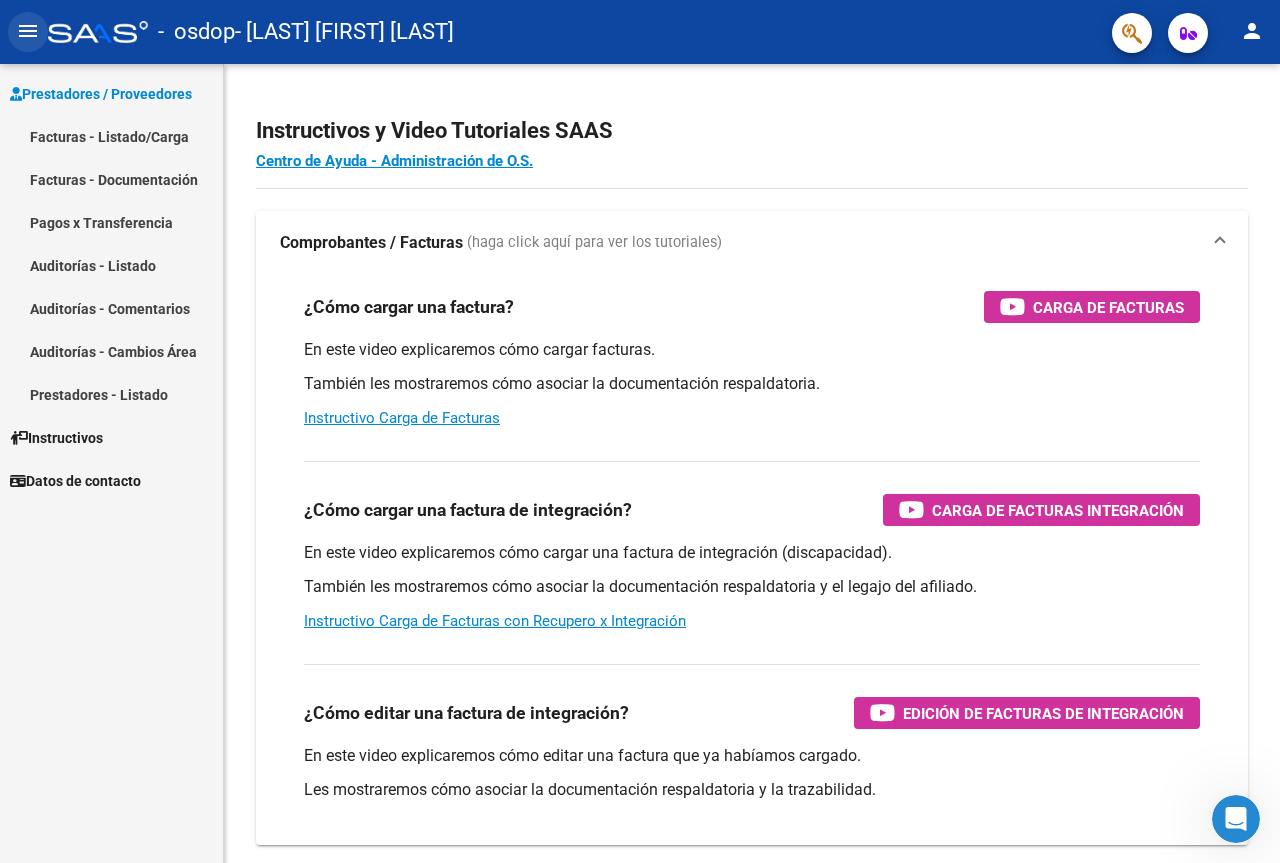 click on "menu" 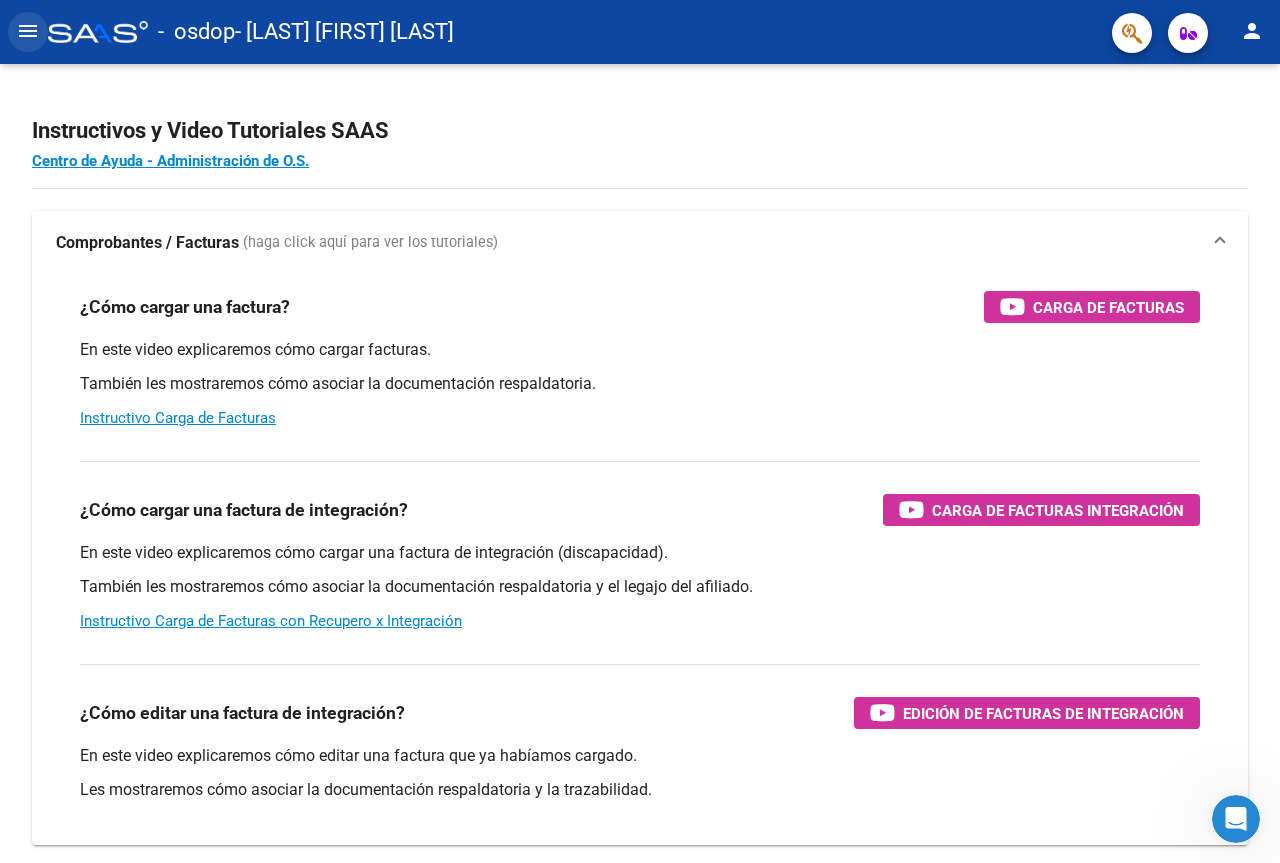 click on "menu" 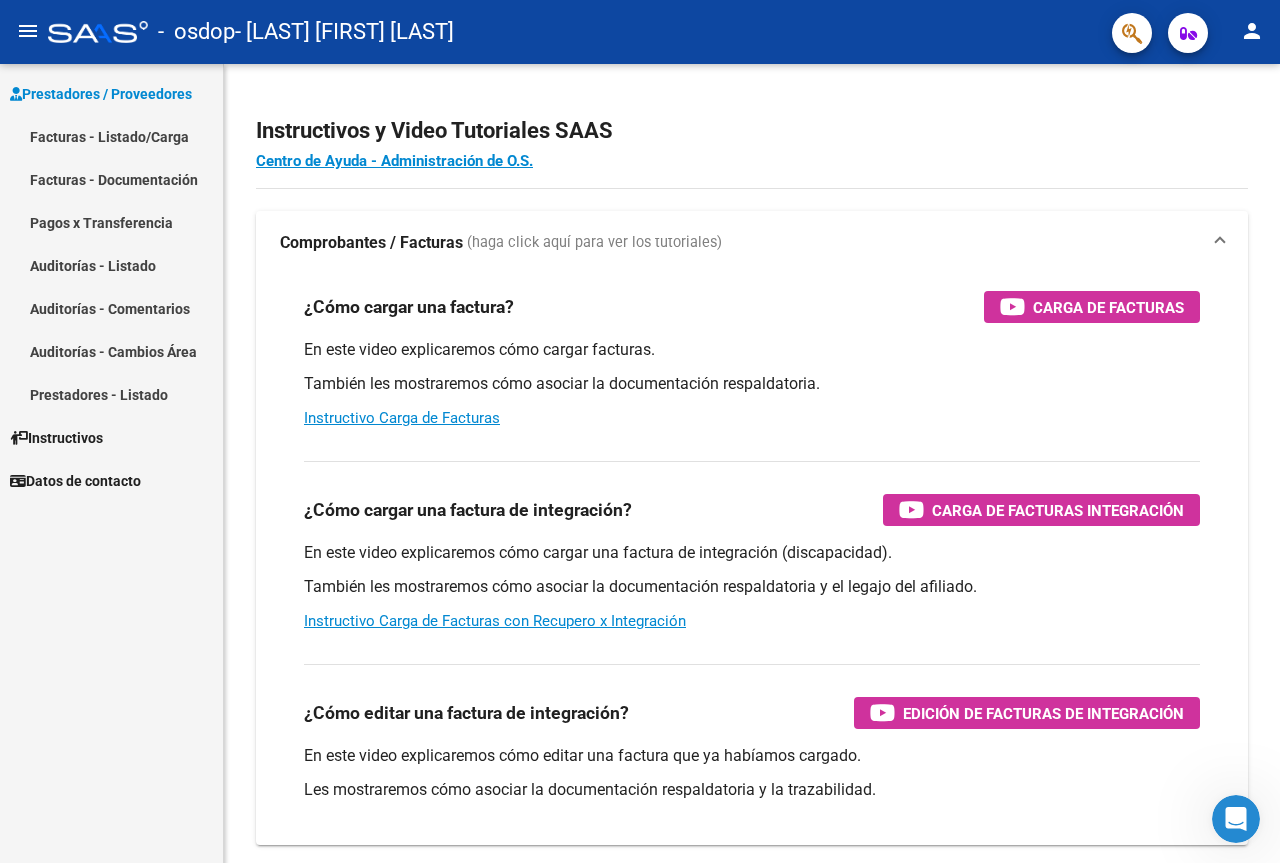 click on "Facturas - Documentación" at bounding box center (111, 179) 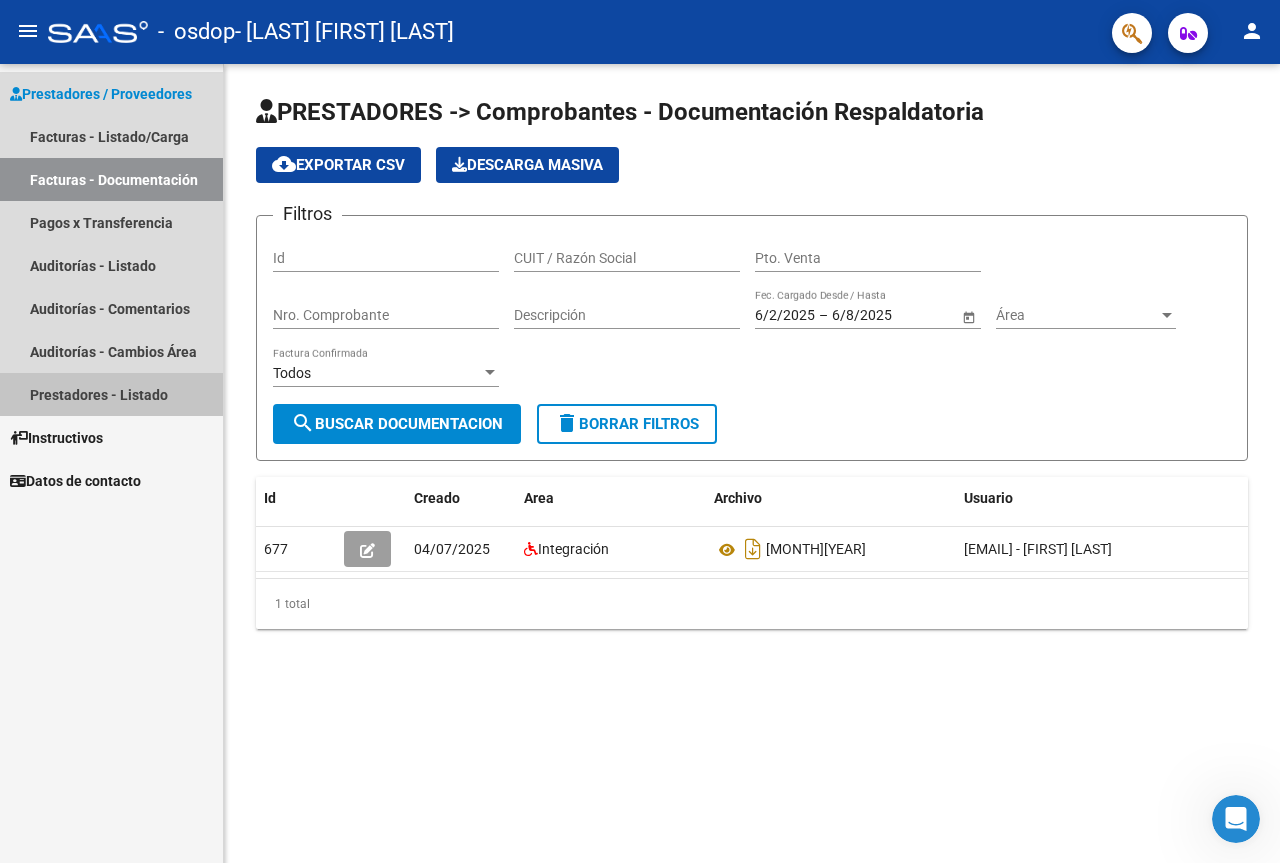 click on "Prestadores - Listado" at bounding box center (111, 394) 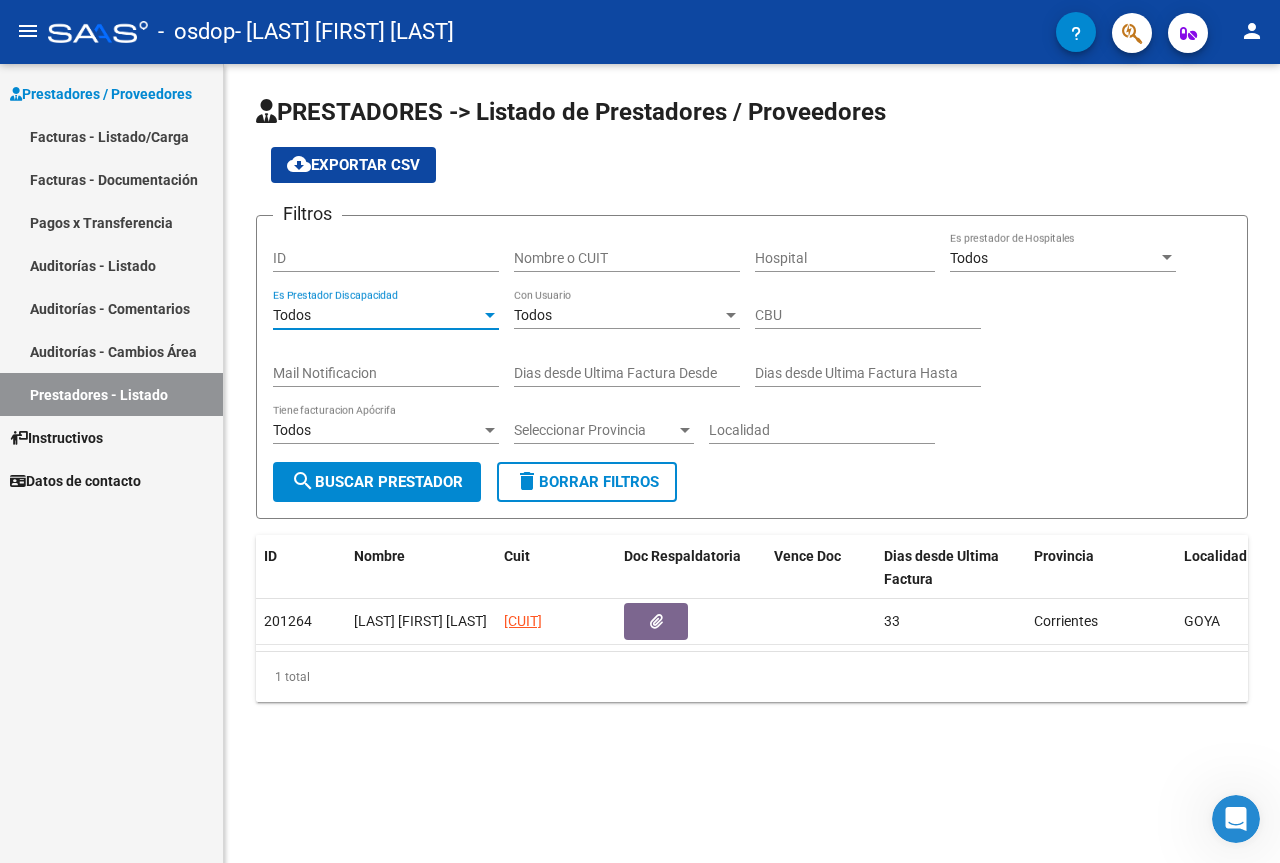 click on "Todos" at bounding box center (377, 315) 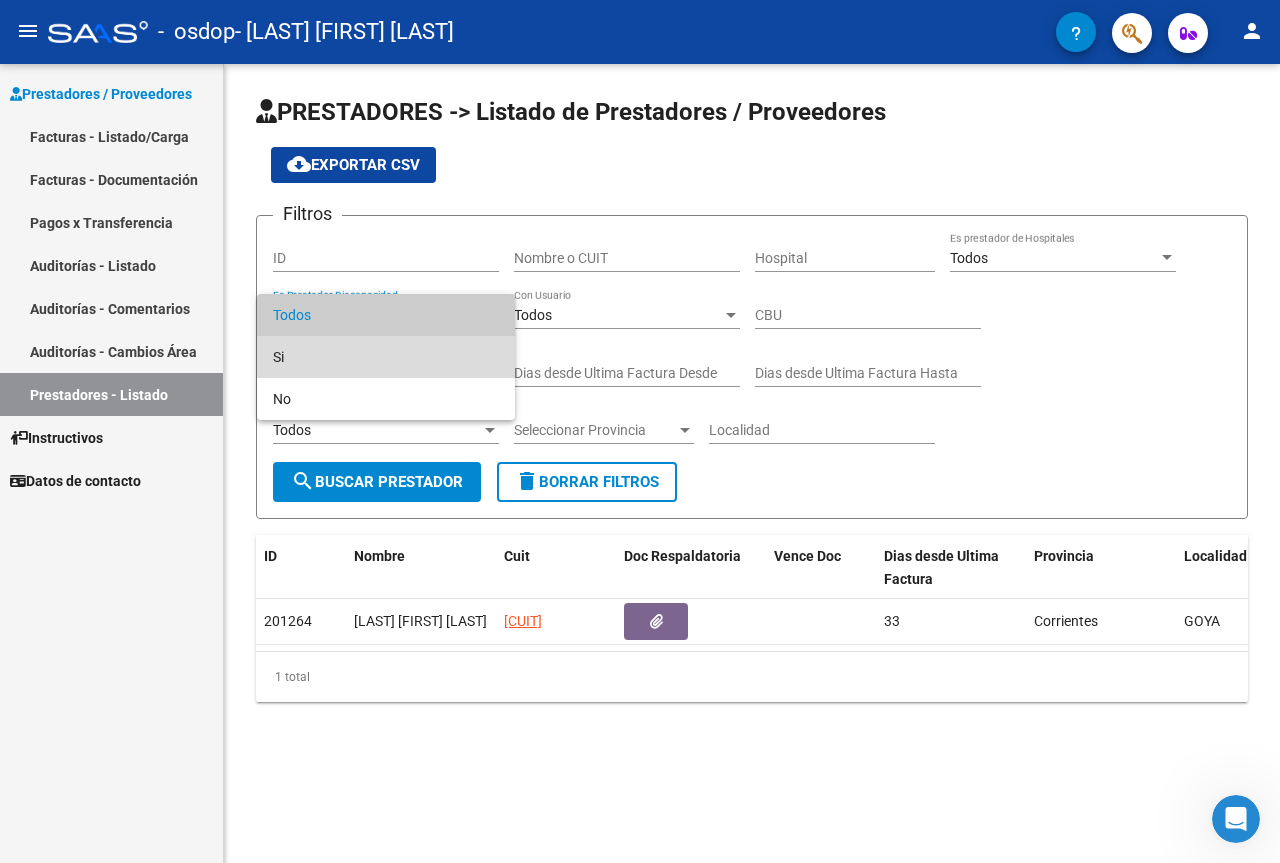 click on "Si" at bounding box center (386, 357) 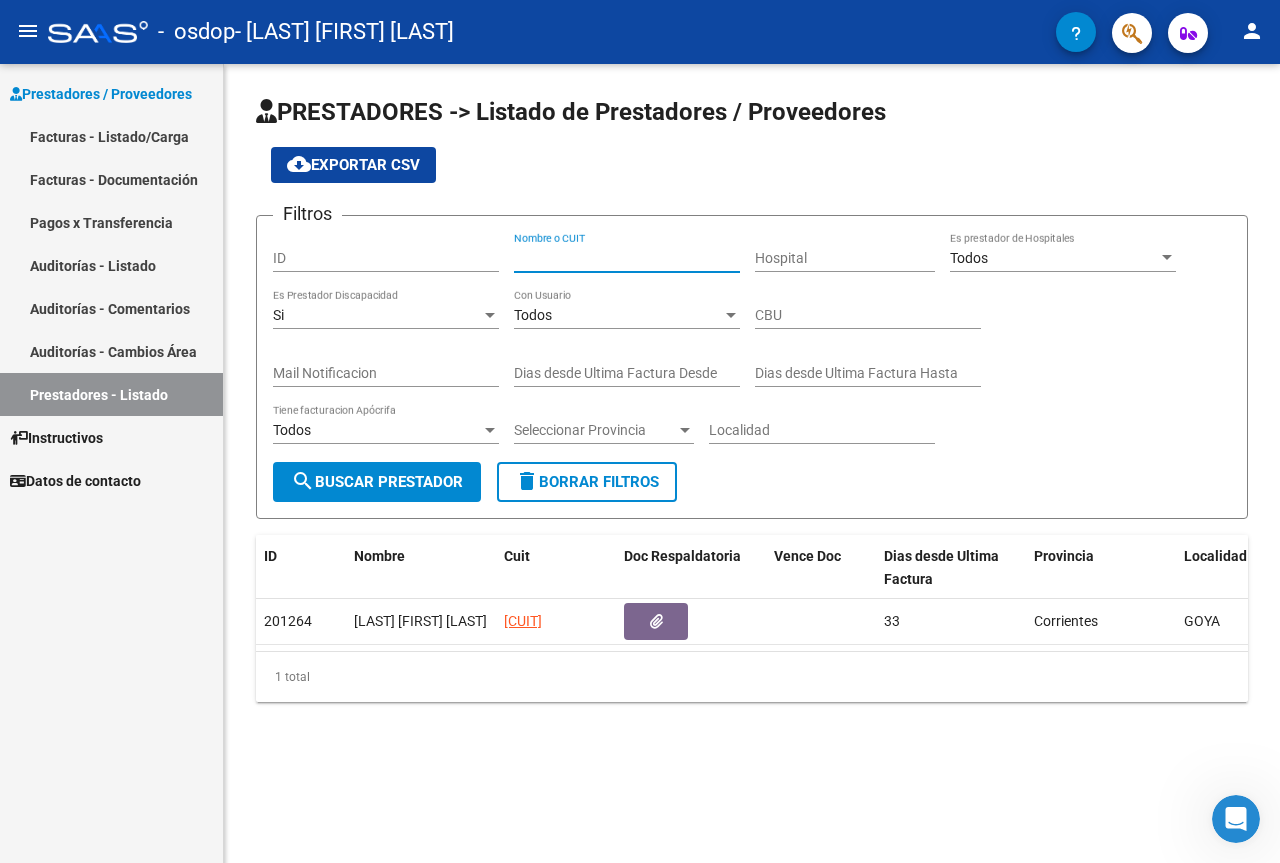 click on "Nombre o CUIT" at bounding box center (627, 258) 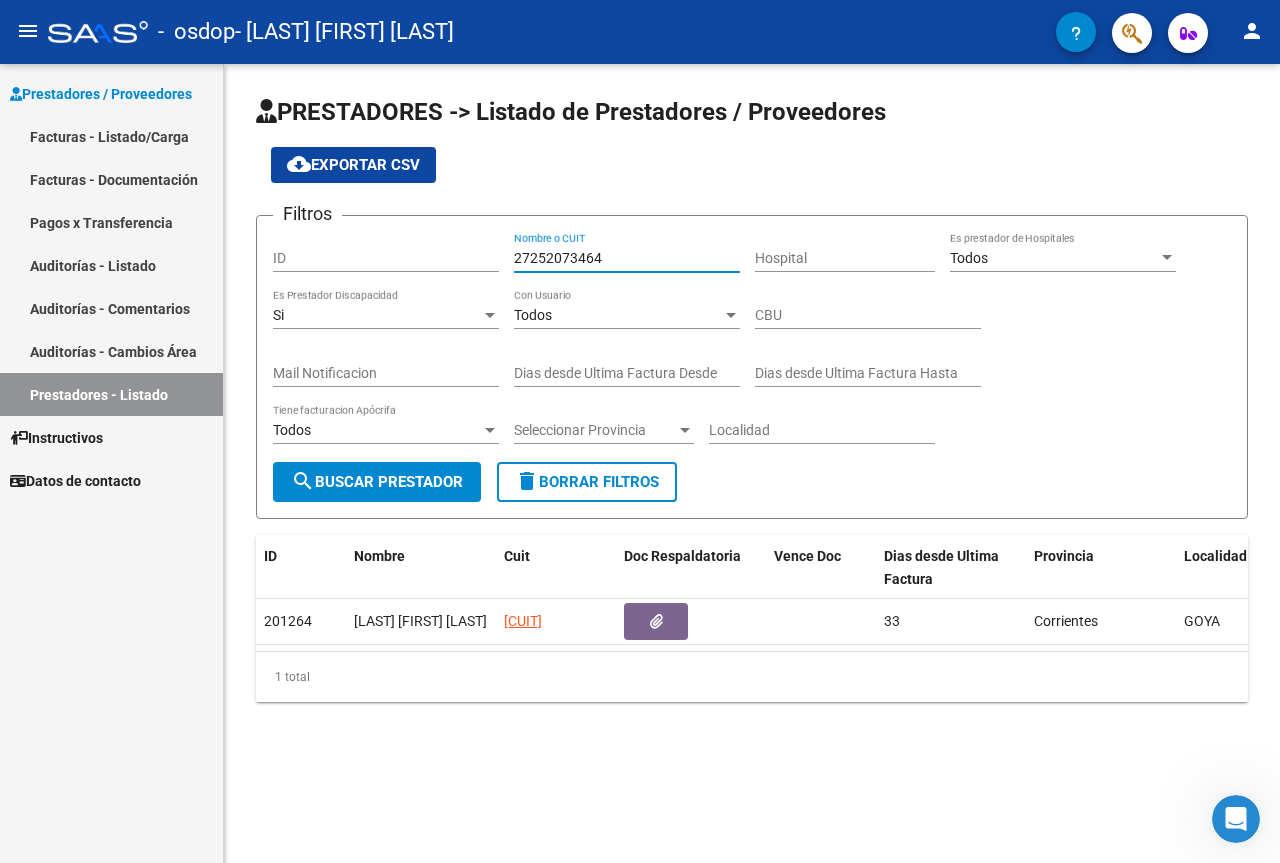 type on "27252073464" 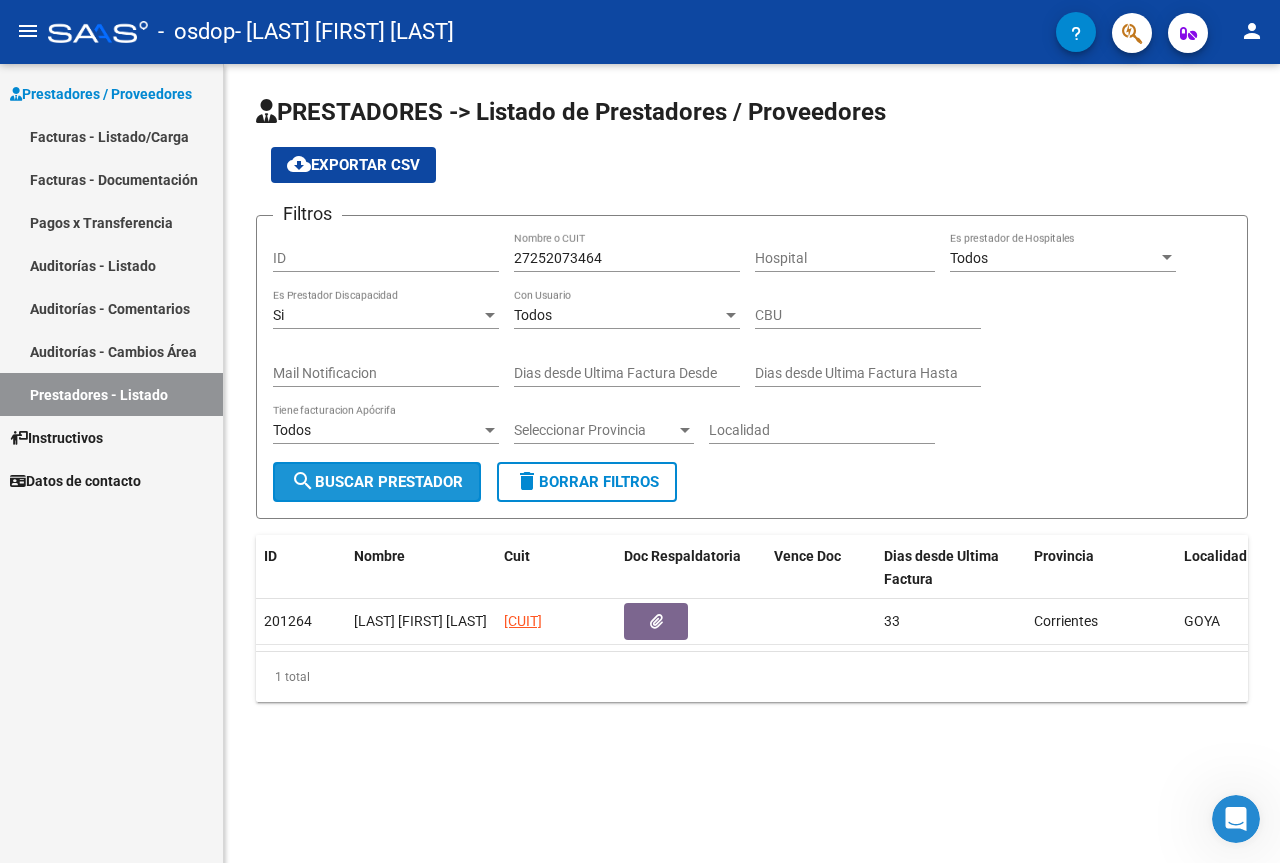 click on "search  Buscar Prestador" 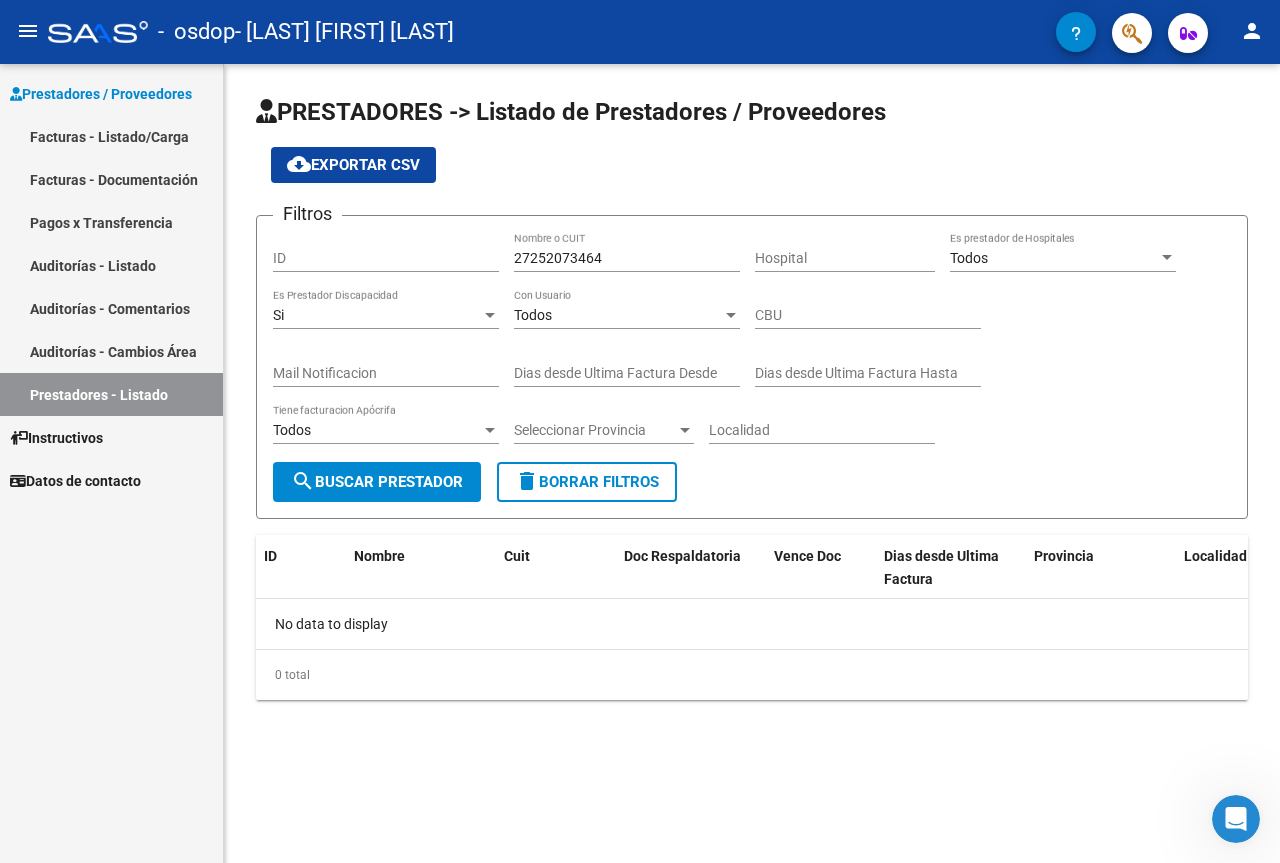 drag, startPoint x: 491, startPoint y: 48, endPoint x: 1175, endPoint y: 36, distance: 684.1052 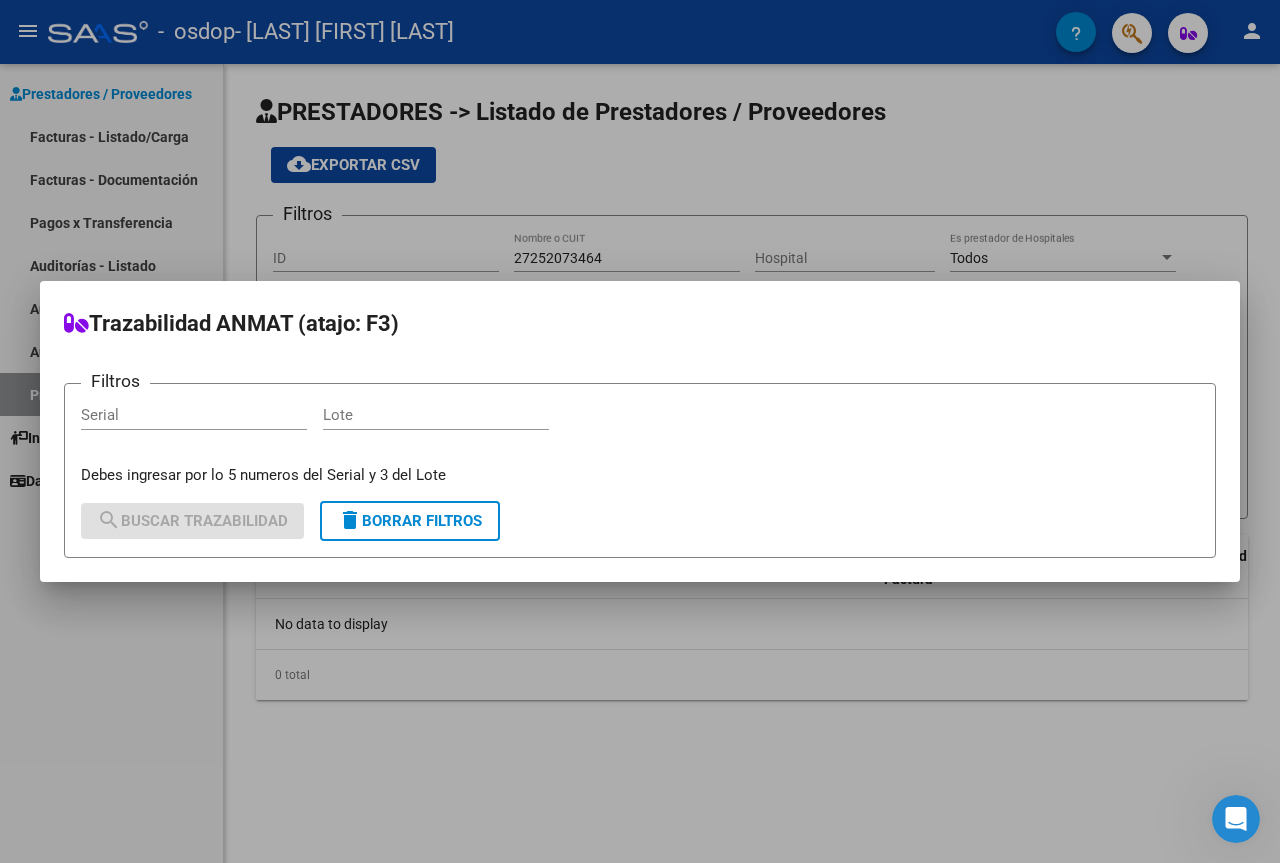 click at bounding box center [640, 431] 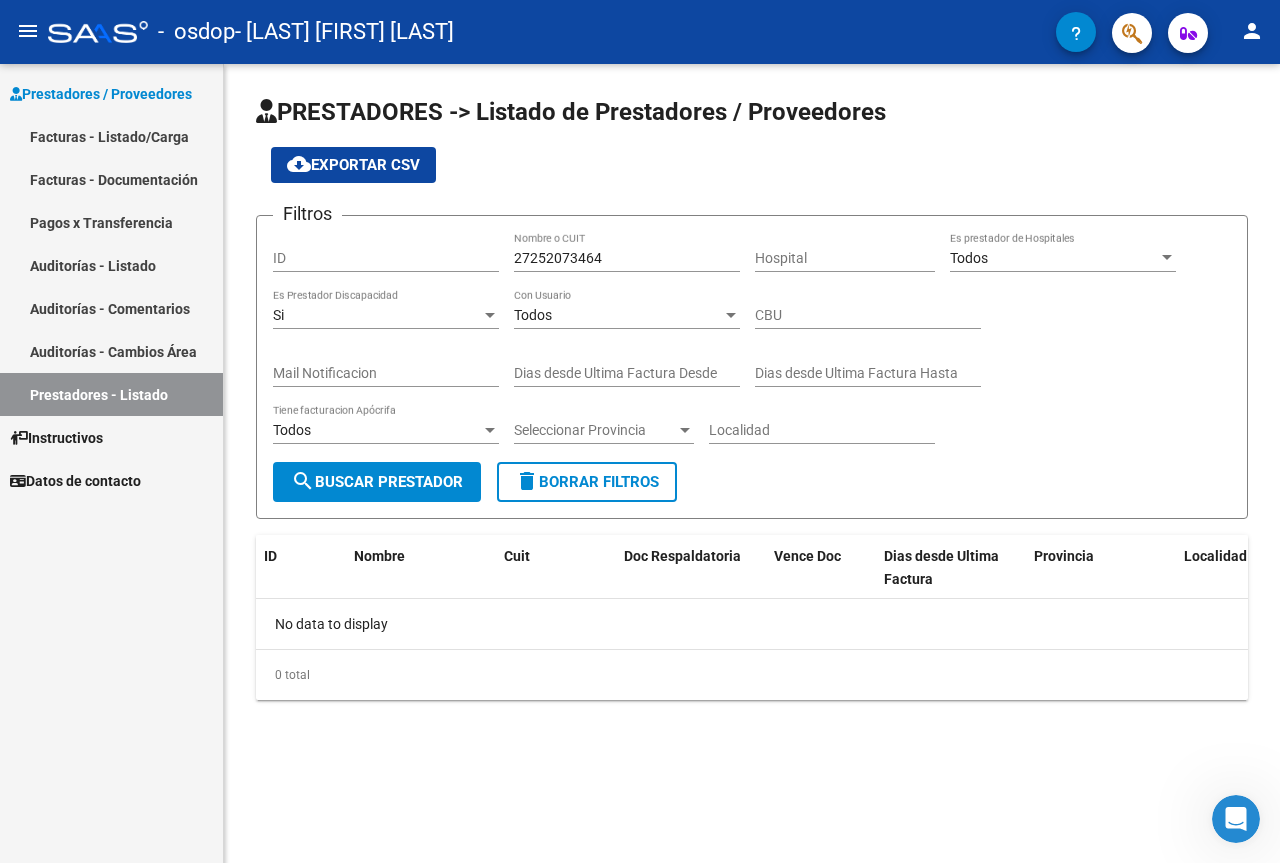 click 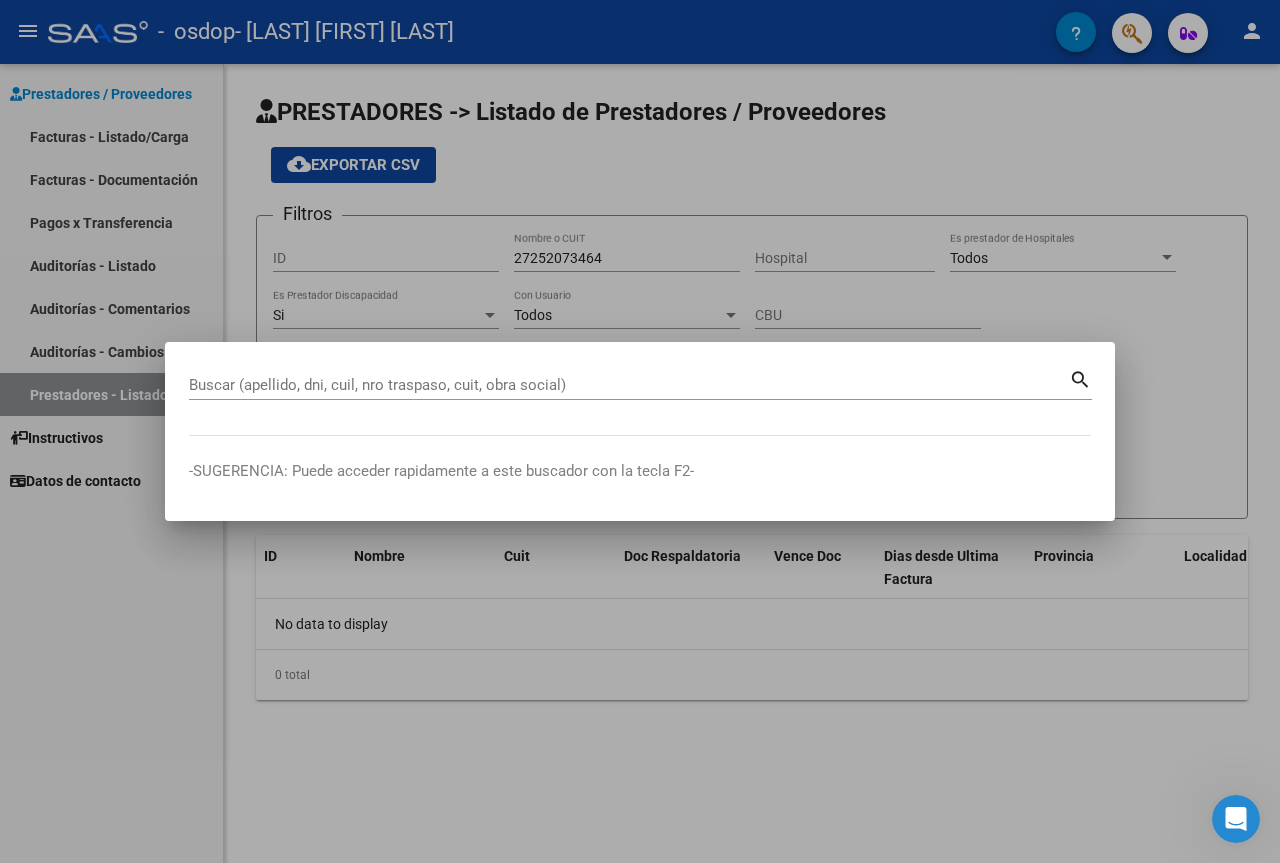 click at bounding box center [640, 431] 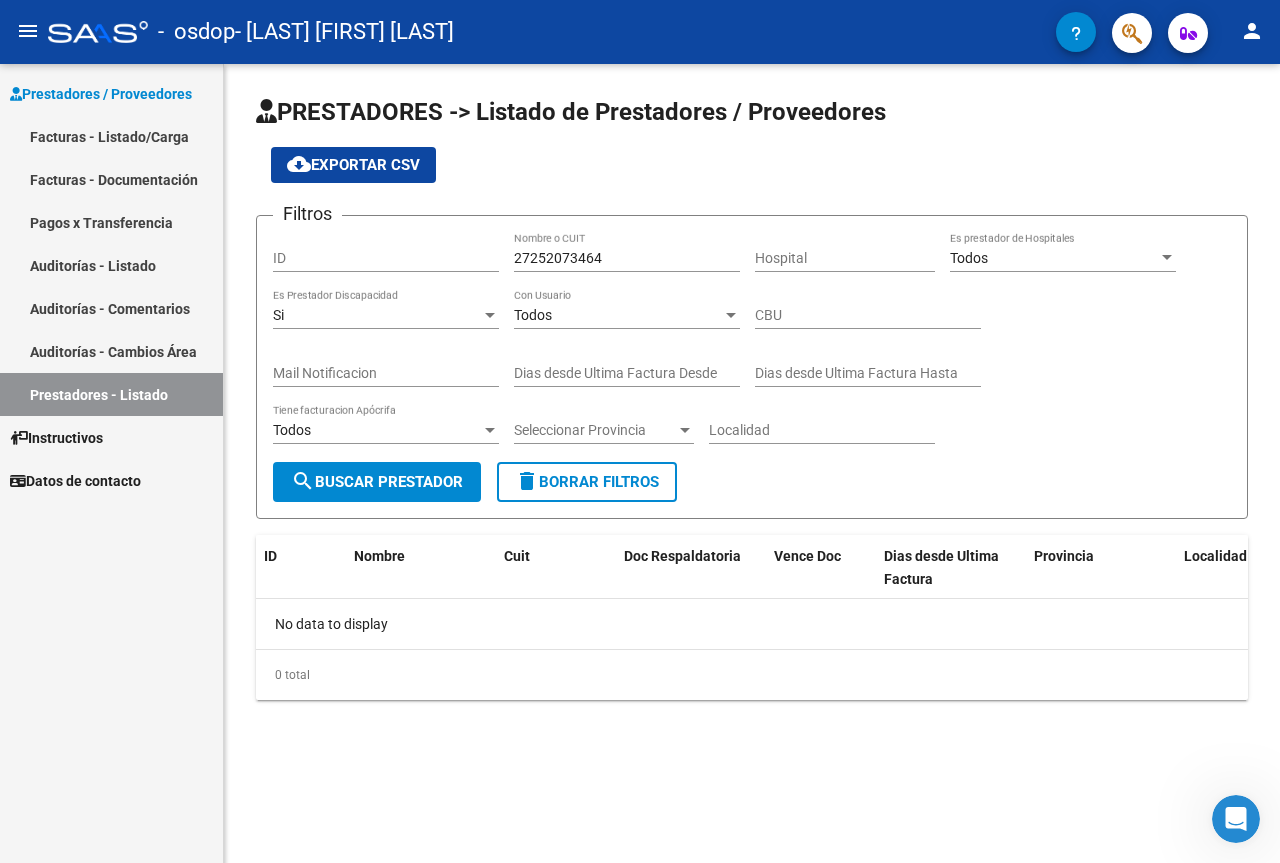 click on "Todos Es prestador de Hospitales" 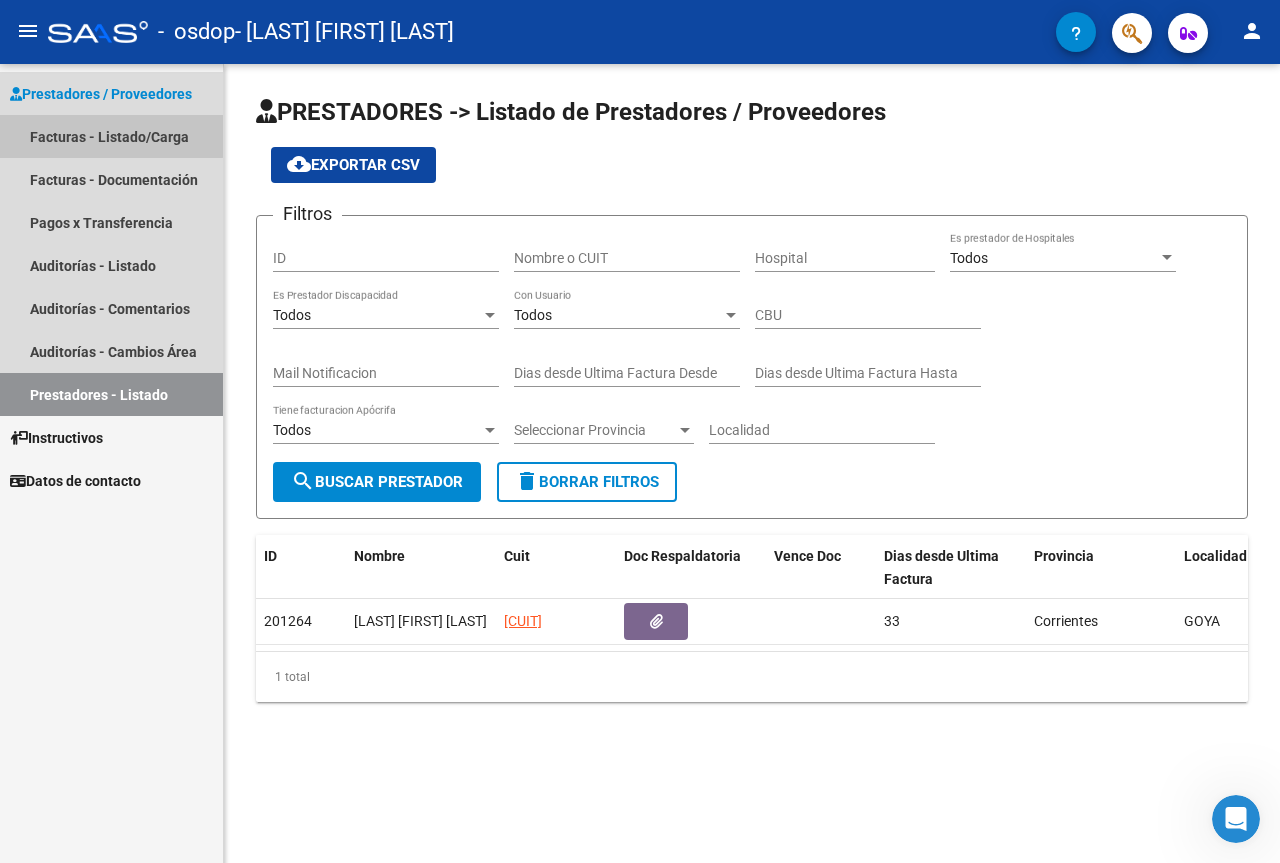 click on "Facturas - Listado/Carga" at bounding box center [111, 136] 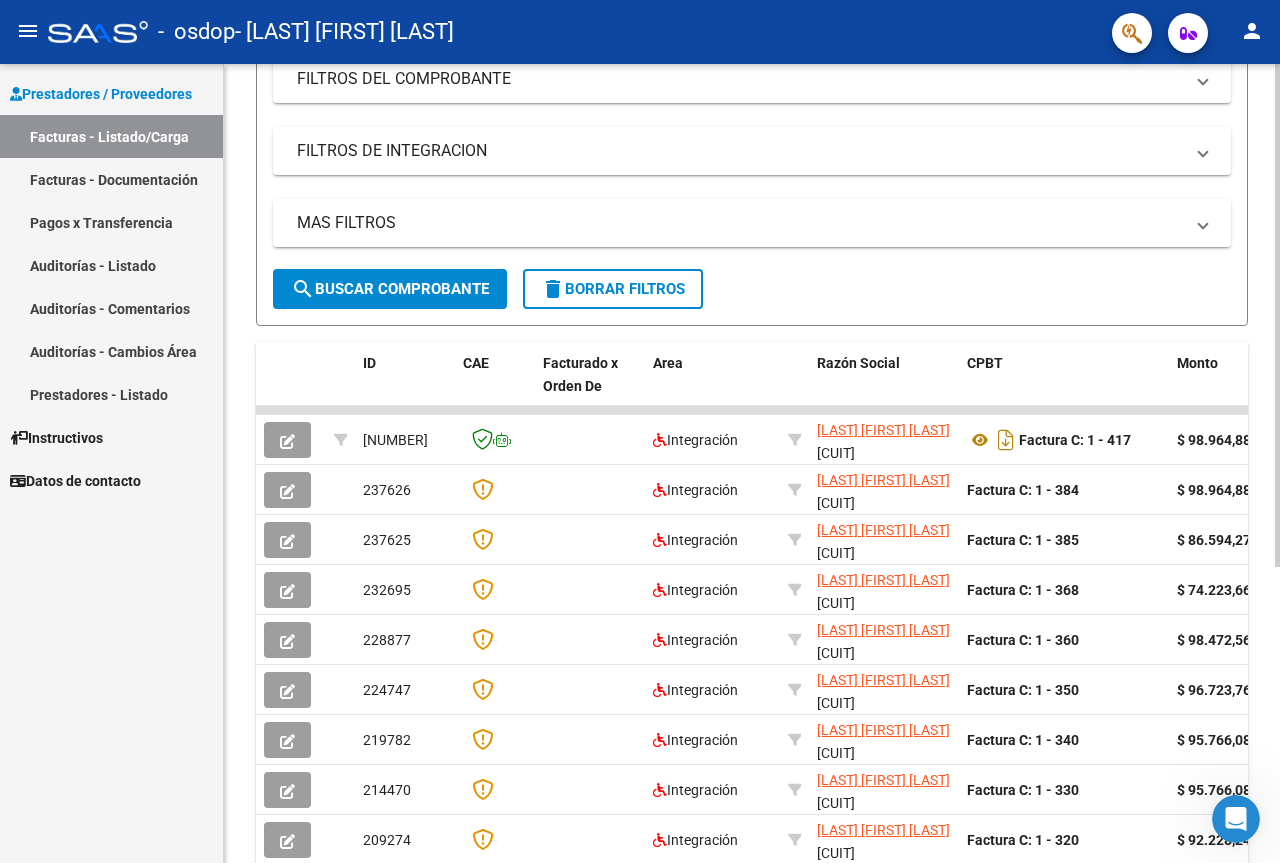 scroll, scrollTop: 300, scrollLeft: 0, axis: vertical 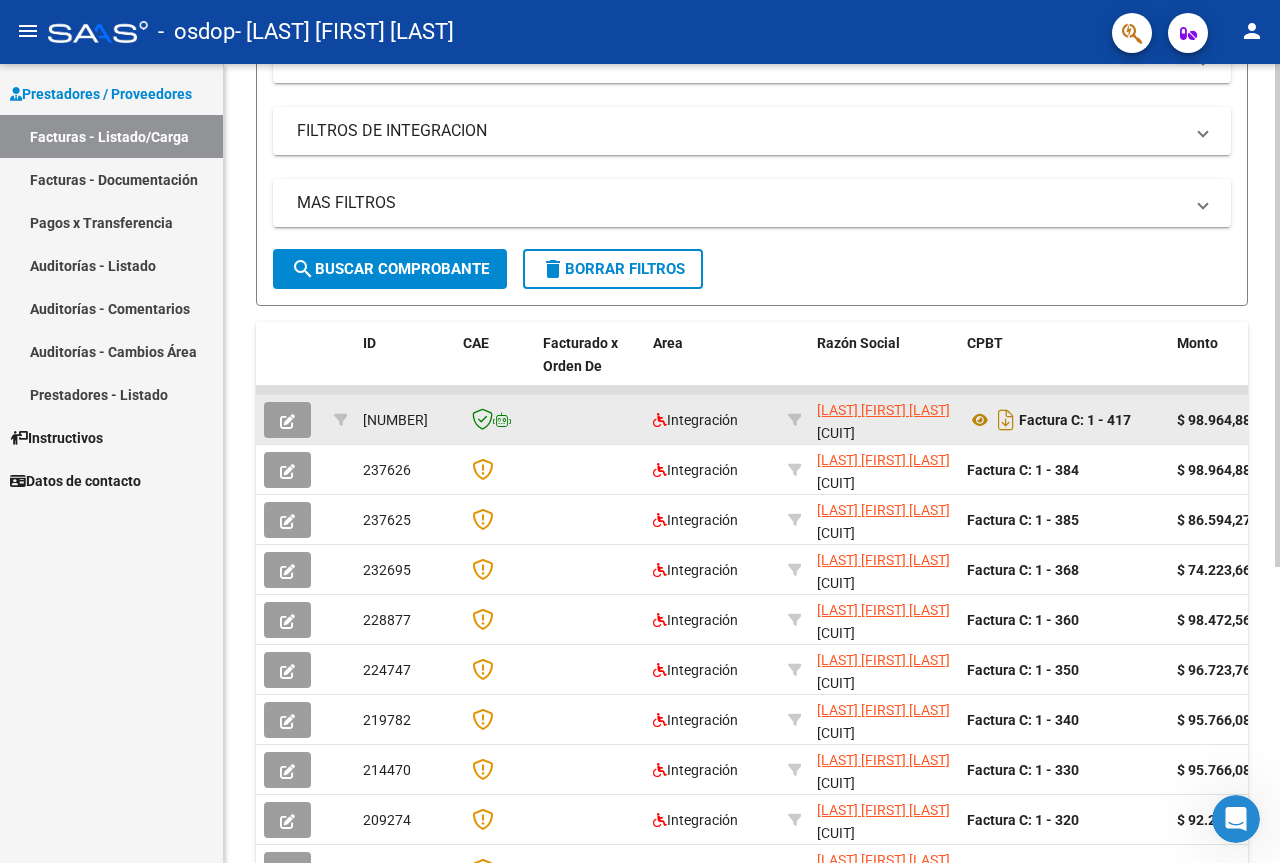 click on "[LAST] [FIRST] [LAST]" 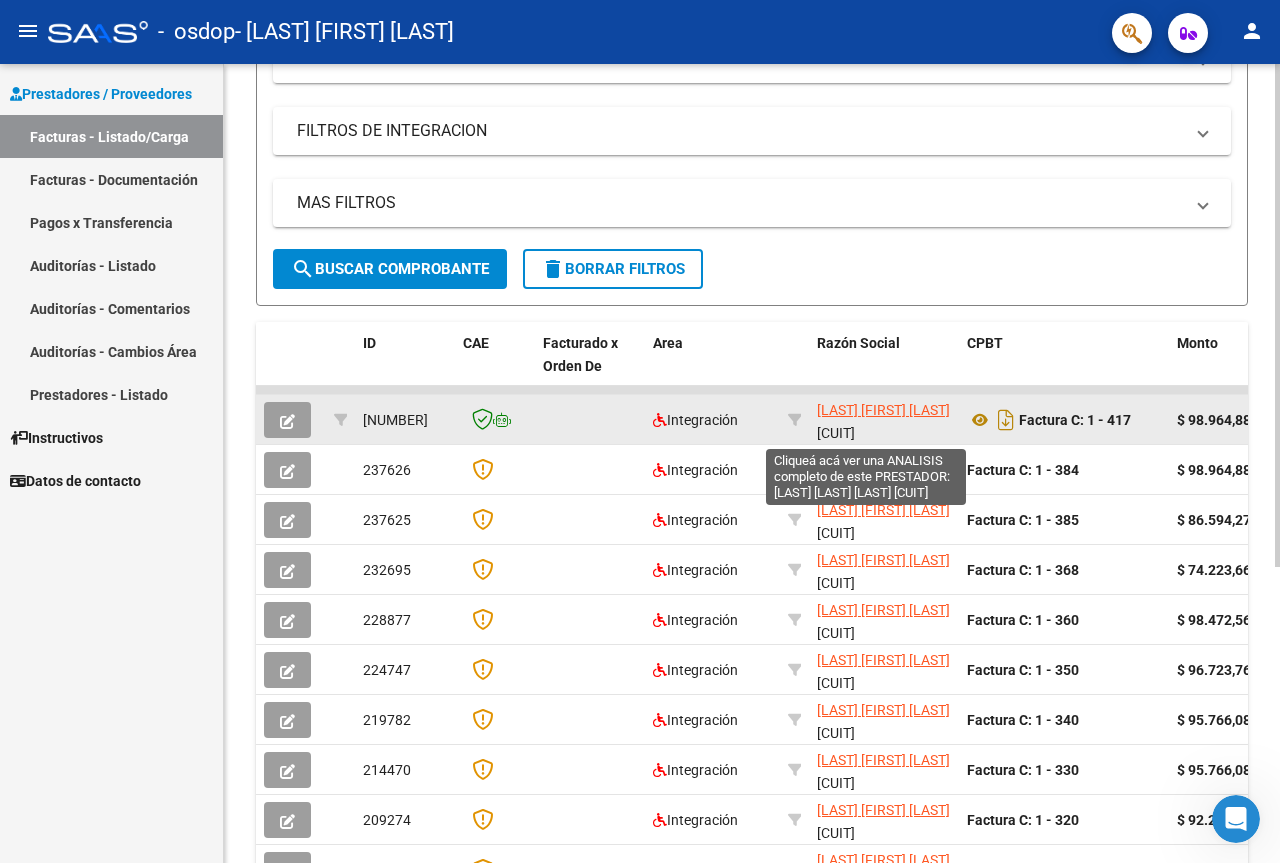click on "[LAST] [FIRST] [LAST]" 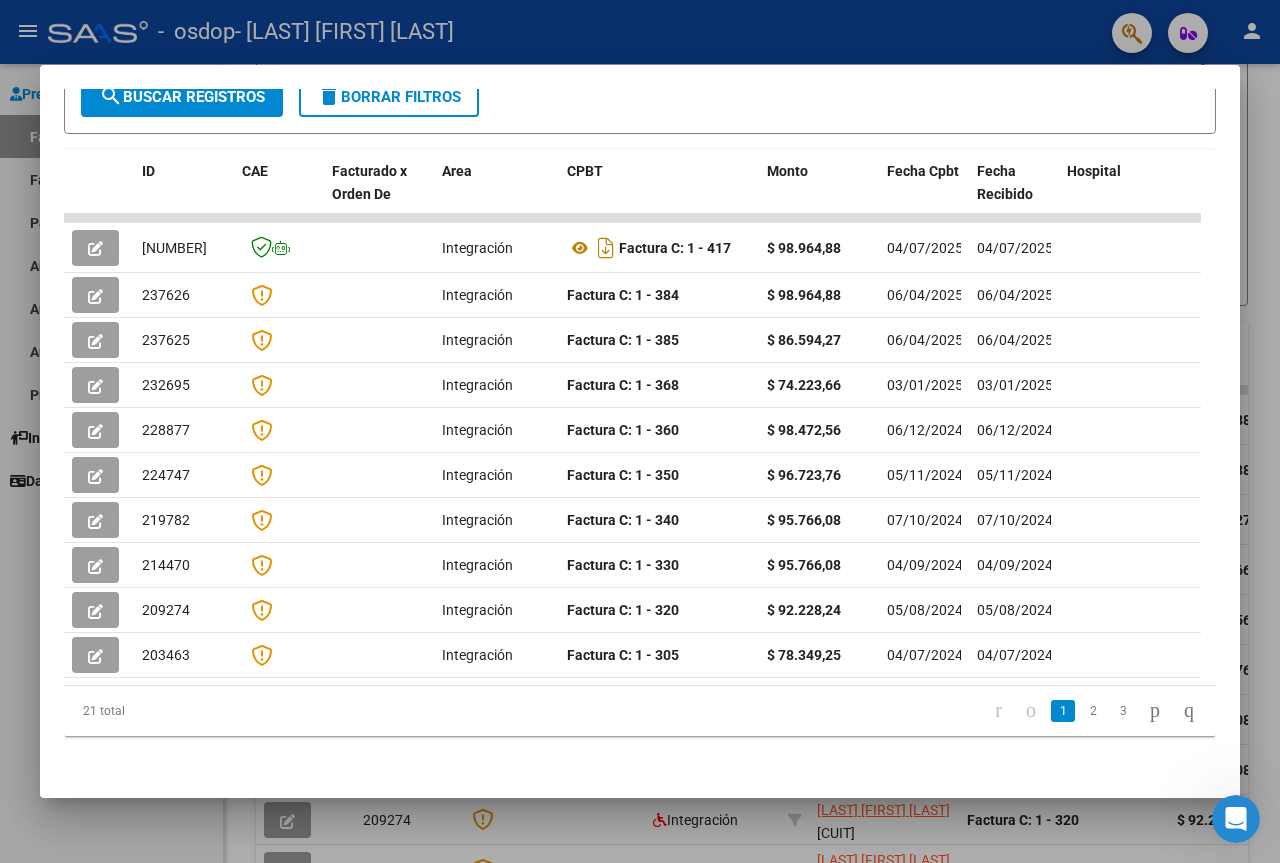 scroll, scrollTop: 0, scrollLeft: 0, axis: both 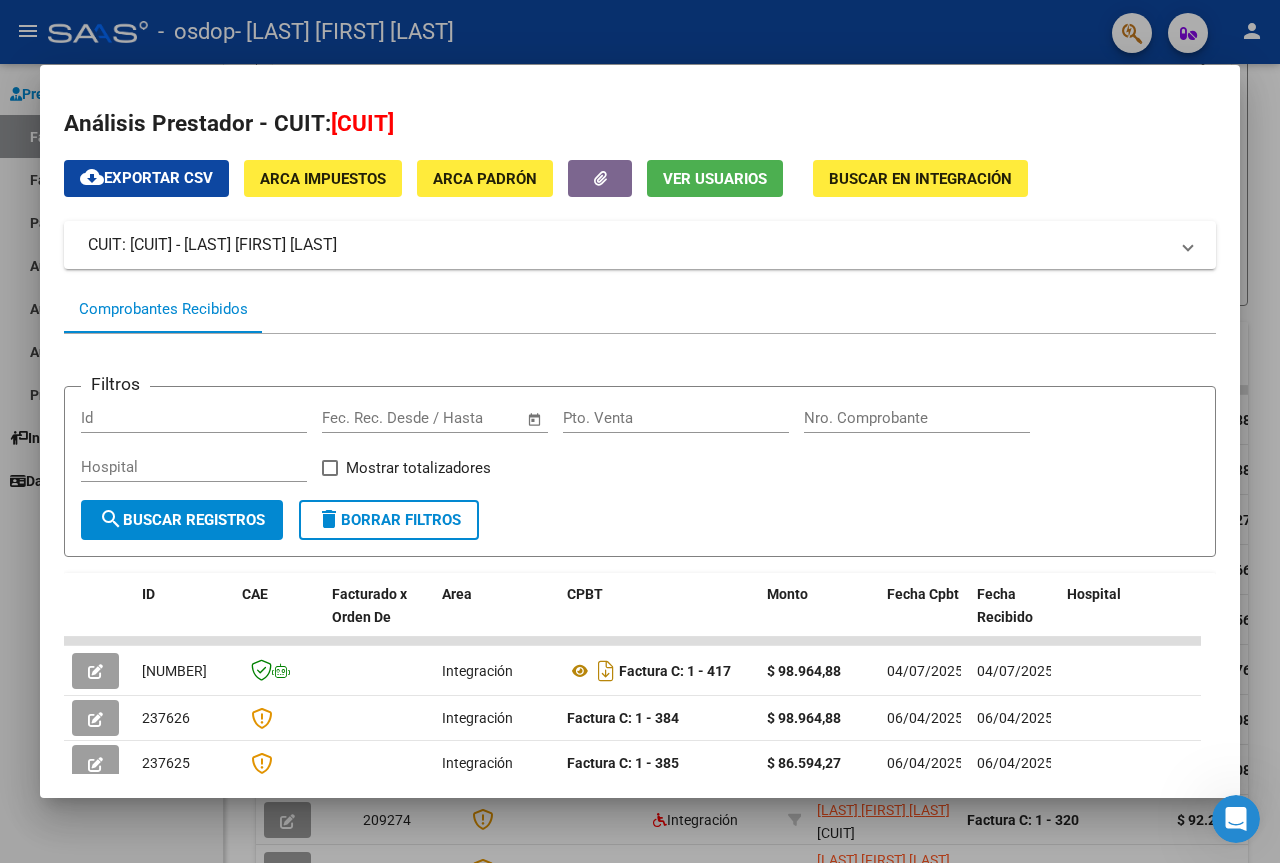click on "Análisis Prestador - CUIT:  [CUIT] cloud_download  Exportar CSV  ARCA Impuestos ARCA Padrón Ver Usuarios Buscar en Integración  CUIT: [CUIT] - [LAST] [FIRST] [LAST]  Es Prestador Discapacidad:  Si Activo:  Si Comprobantes Recibidos Filtros Id Start date – End date Fec. Rec. Desde / Hasta Pto. Venta Nro. Comprobante Hospital   Mostrar totalizadores  search  Buscar Registros  delete  Borrar Filtros  ID CAE Facturado x Orden De Area CPBT Monto Fecha Cpbt Fecha Recibido Hospital Vencimiento Auditoría Doc Respaldatoria Doc Trazabilidad Expediente SUR Asociado Auditoria Retencion IIBB Retención Ganancias OP Fecha Transferido Monto Transferido Comprobante Creado Usuario Email Integracion Tipo Archivo Integracion Periodo Presentacion Integracion Importe Sol. Integracion Importe Liq. Legajo CUIL Nombre Afiliado Periodo Prestacion Comentario Prestador / Gerenciador Comentario Obra Social Fecha Confimado Codigo SSS
[NUMBER]  Integración  Factura C: 1 - 417  $ 98.964,88 04/07/2025 04/07/2025" at bounding box center [640, 432] 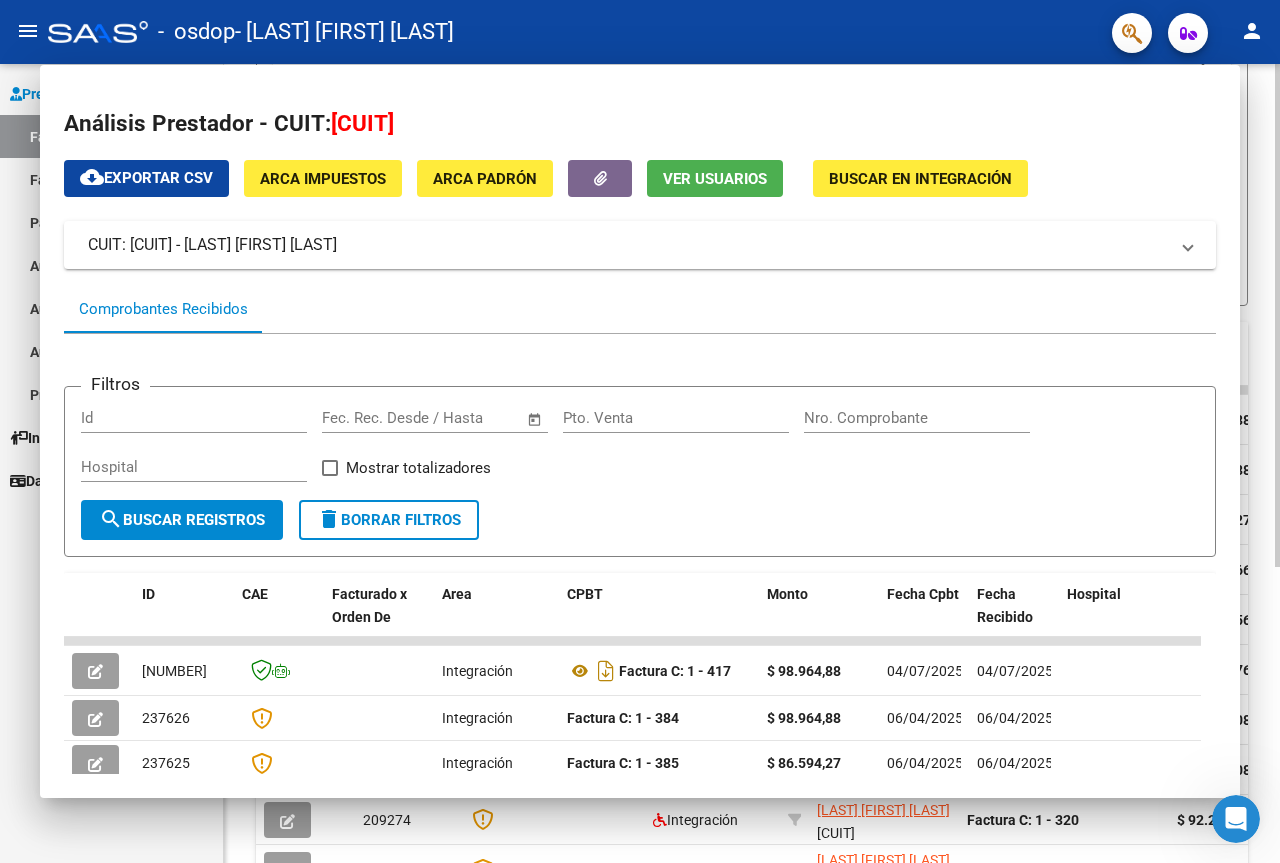click 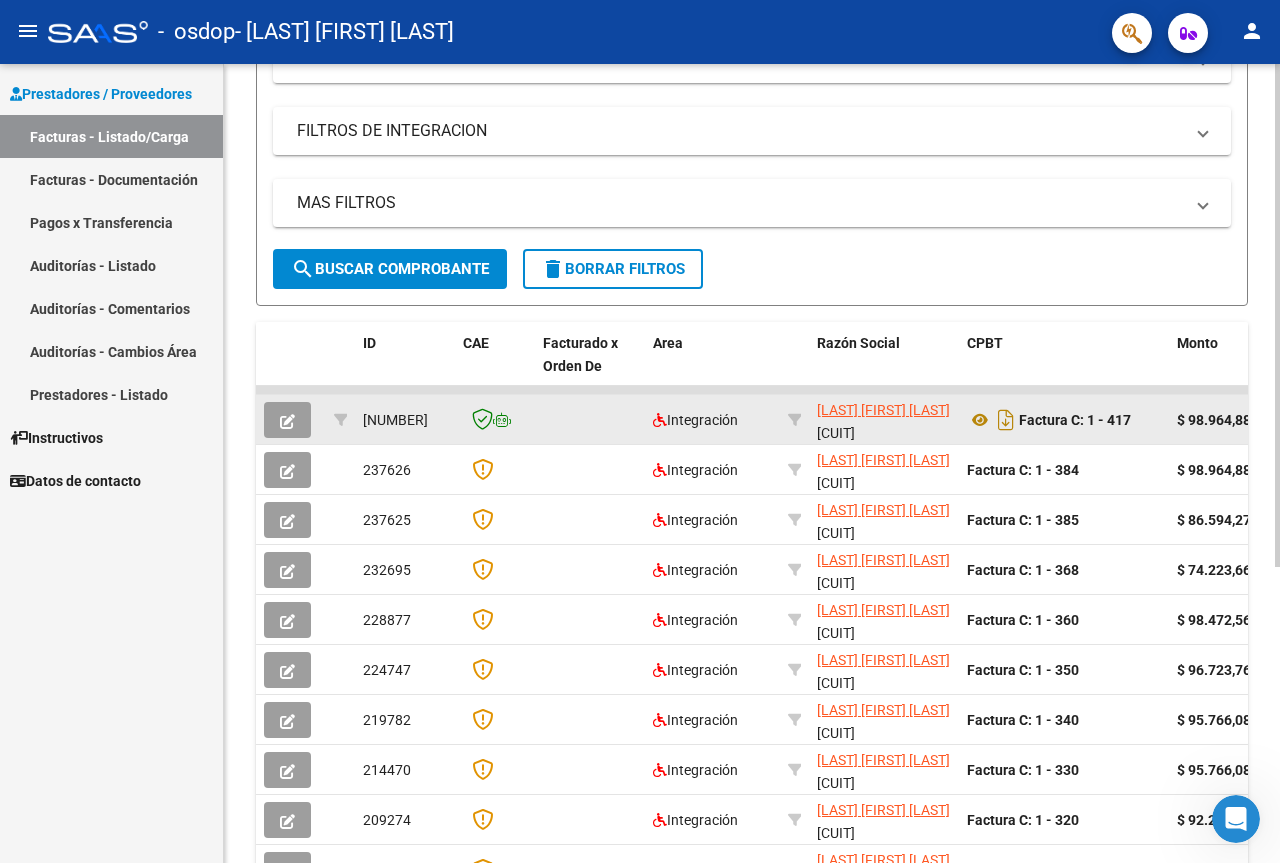 click on "Factura C: 1 - 417" 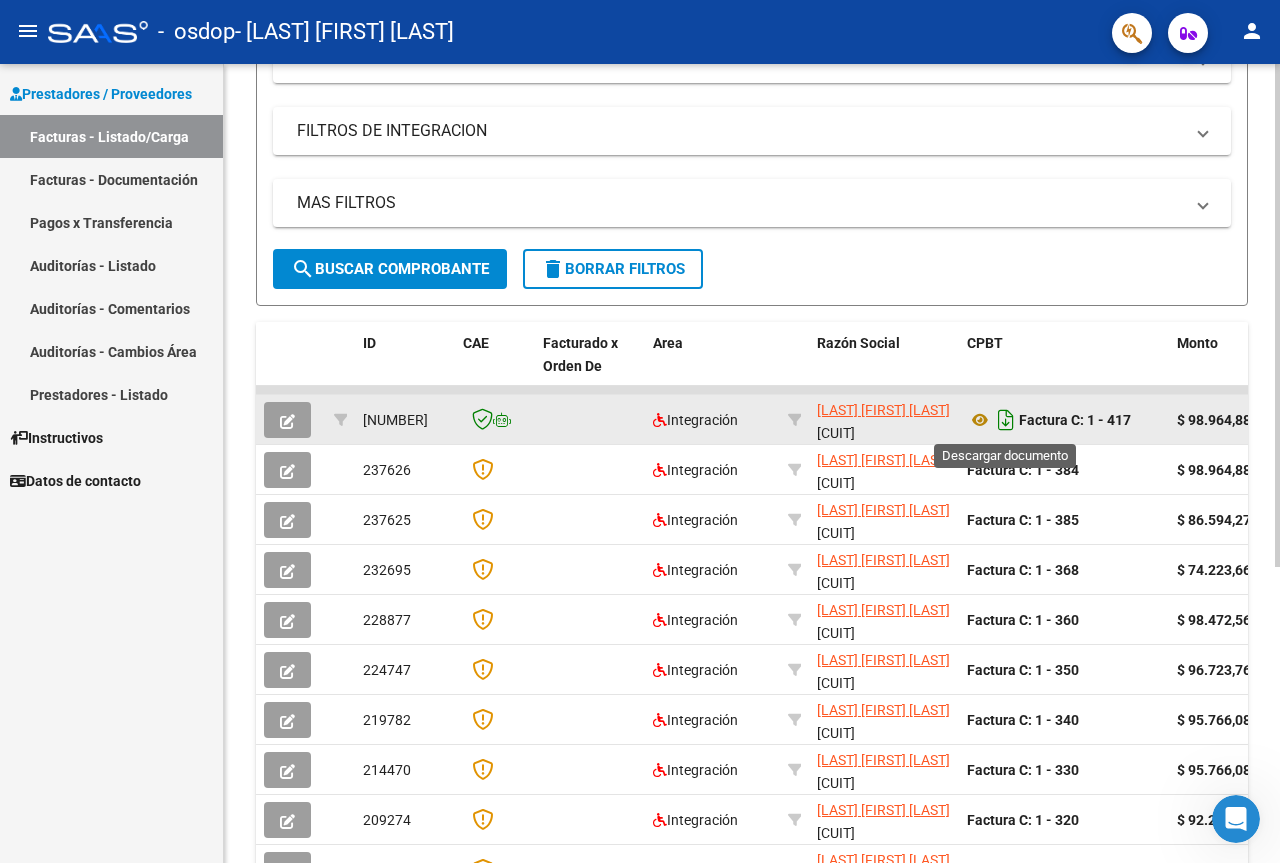 click 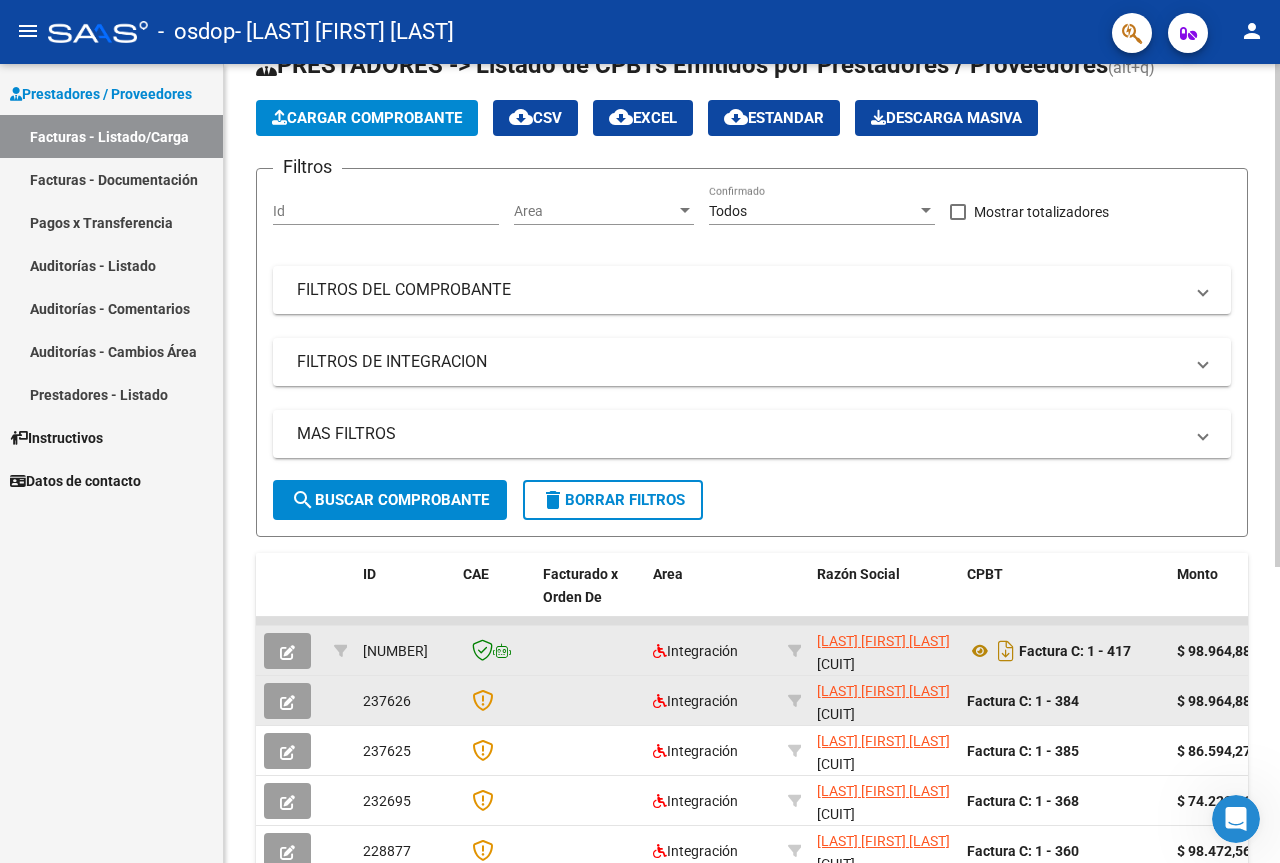 scroll, scrollTop: 0, scrollLeft: 0, axis: both 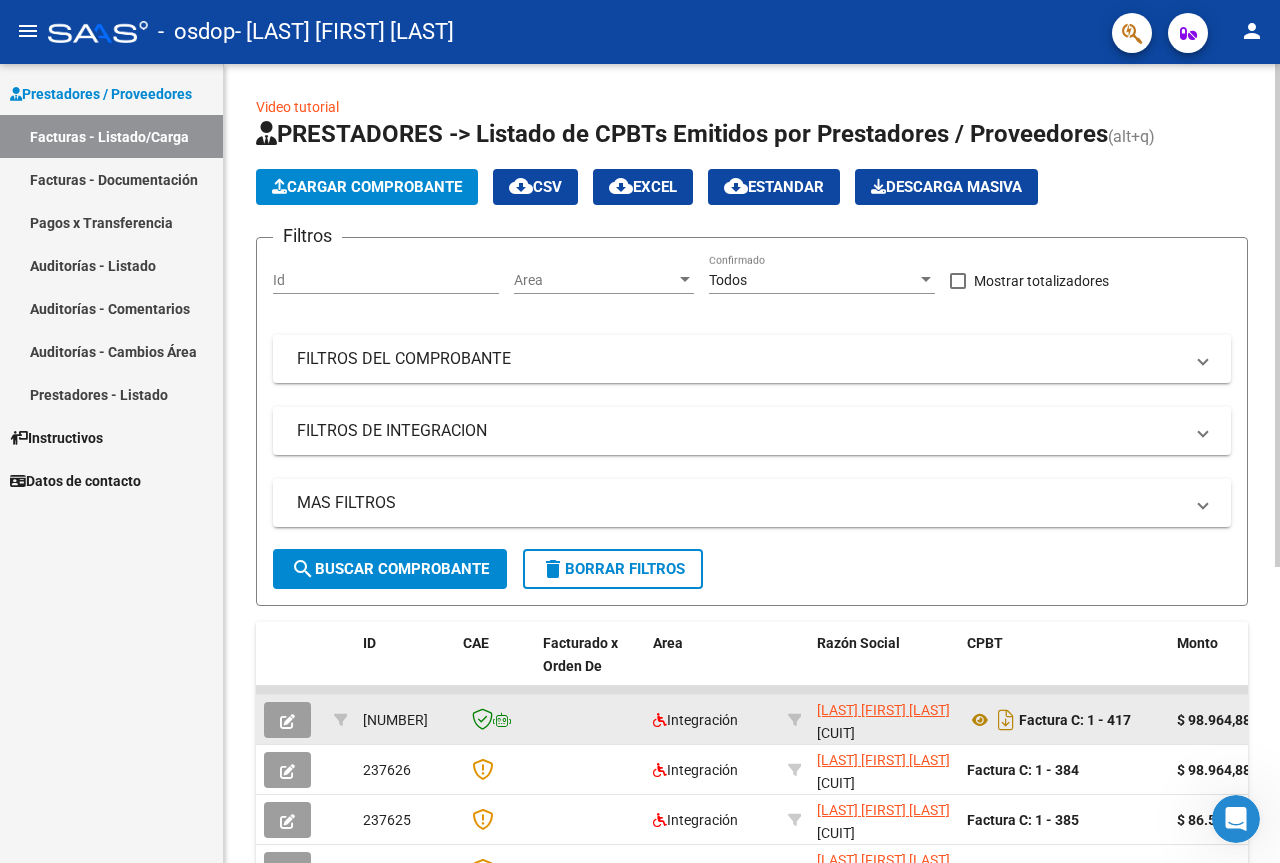 click on "Cargar Comprobante" 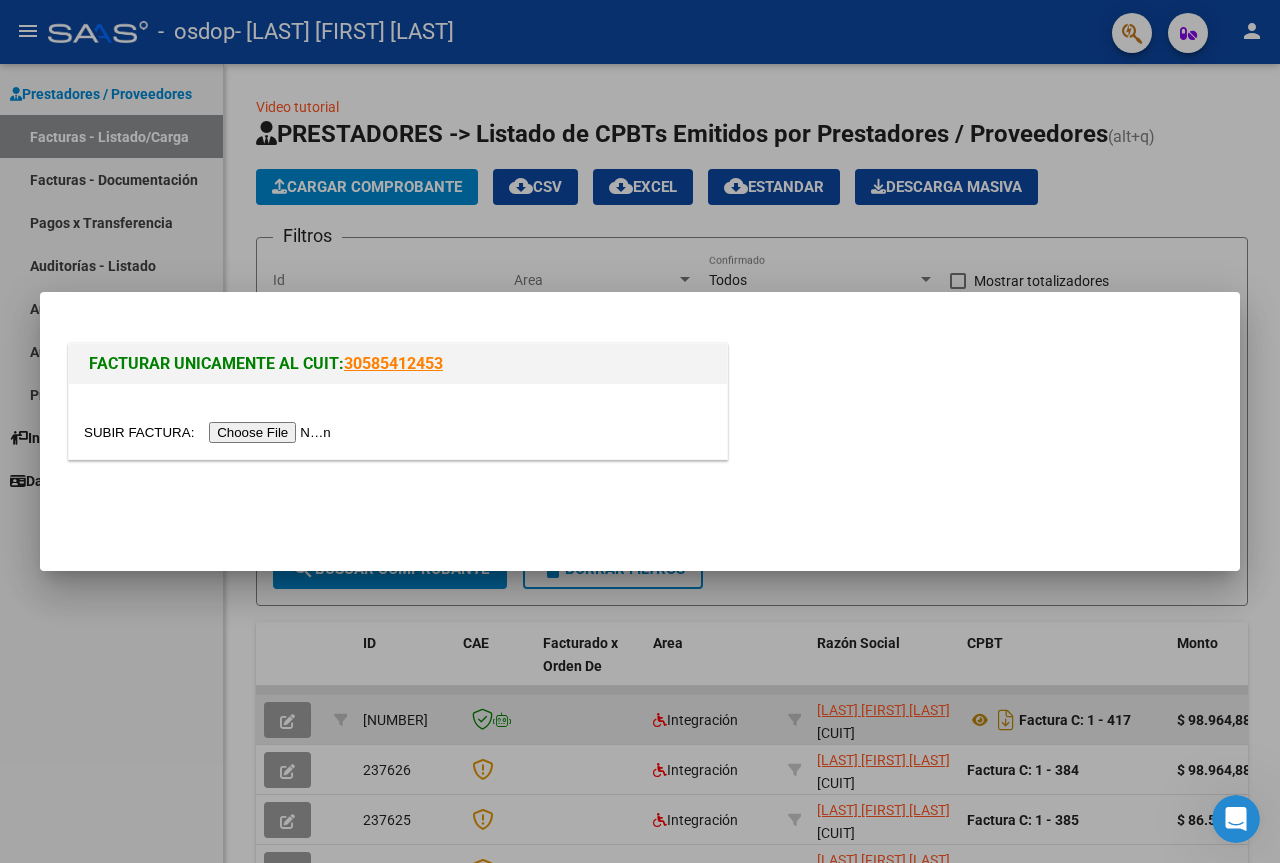 click on "FACTURAR UNICAMENTE AL CUIT:   [CUIT]" at bounding box center (640, 393) 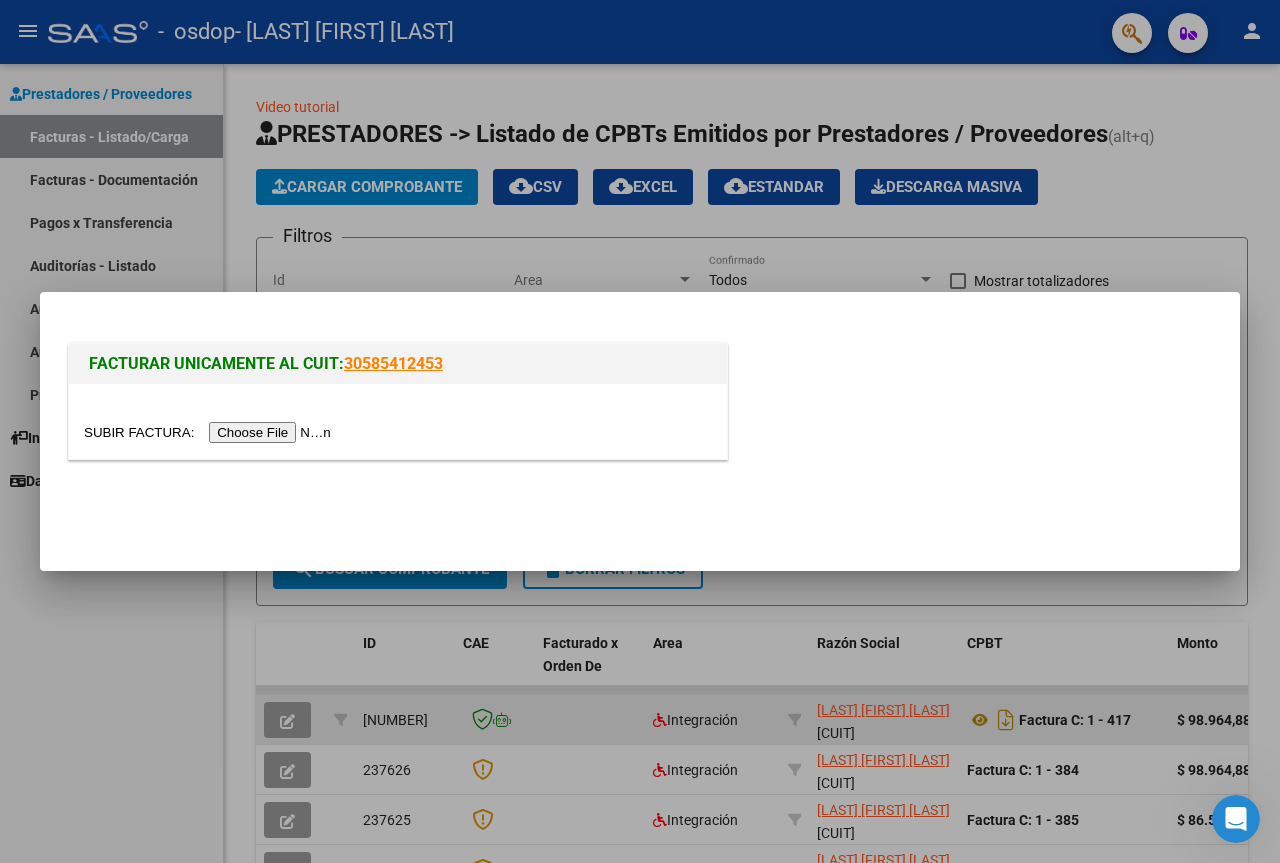 click on "FACTURAR UNICAMENTE AL CUIT:   [CUIT]" at bounding box center (640, 431) 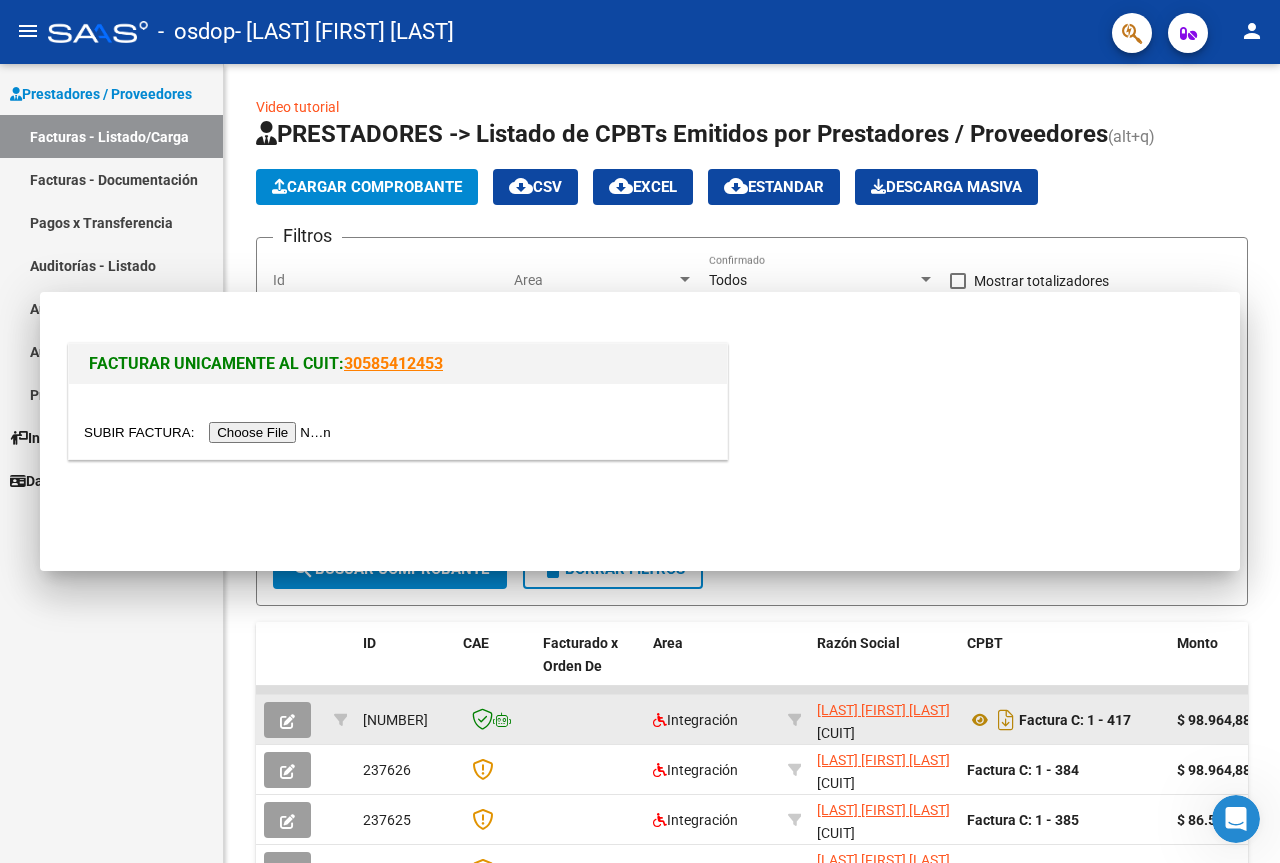 click 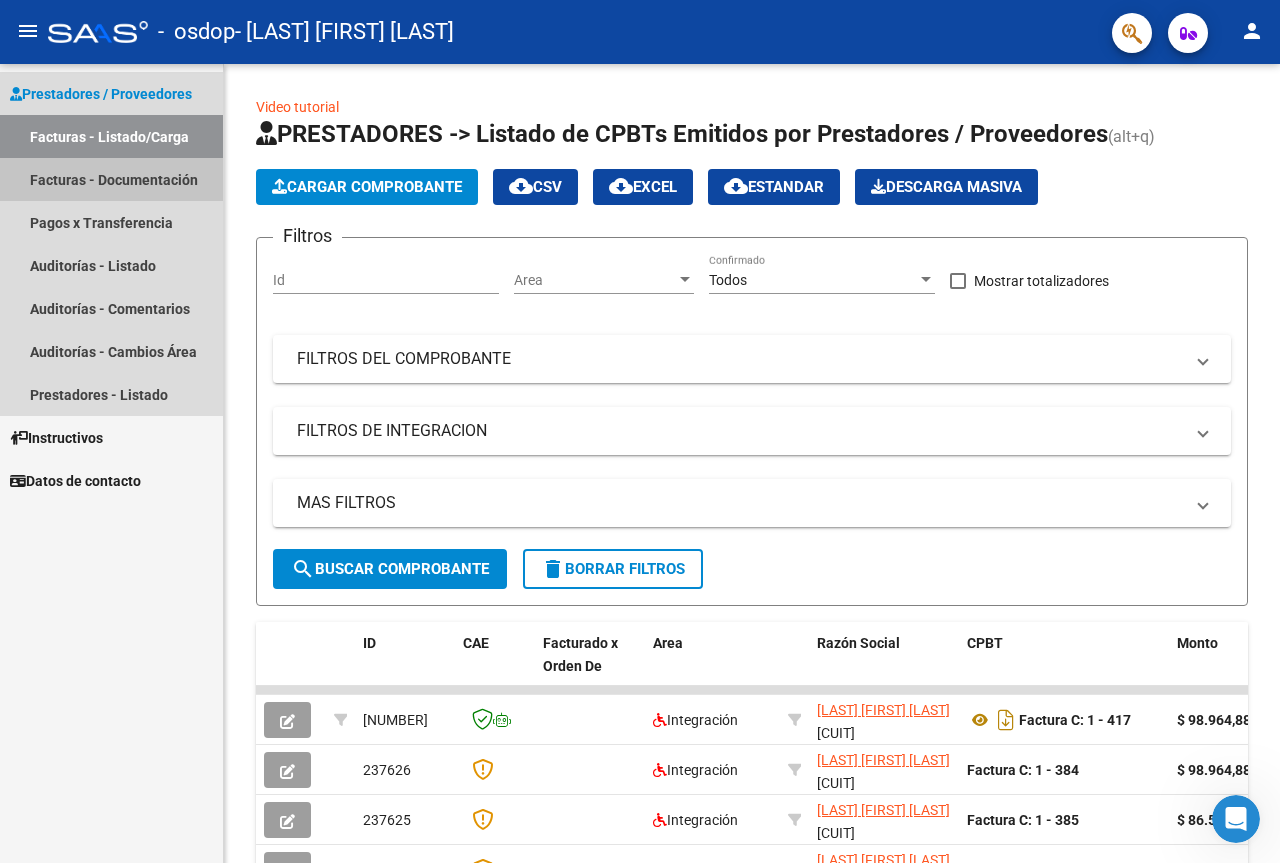 click on "Facturas - Documentación" at bounding box center (111, 179) 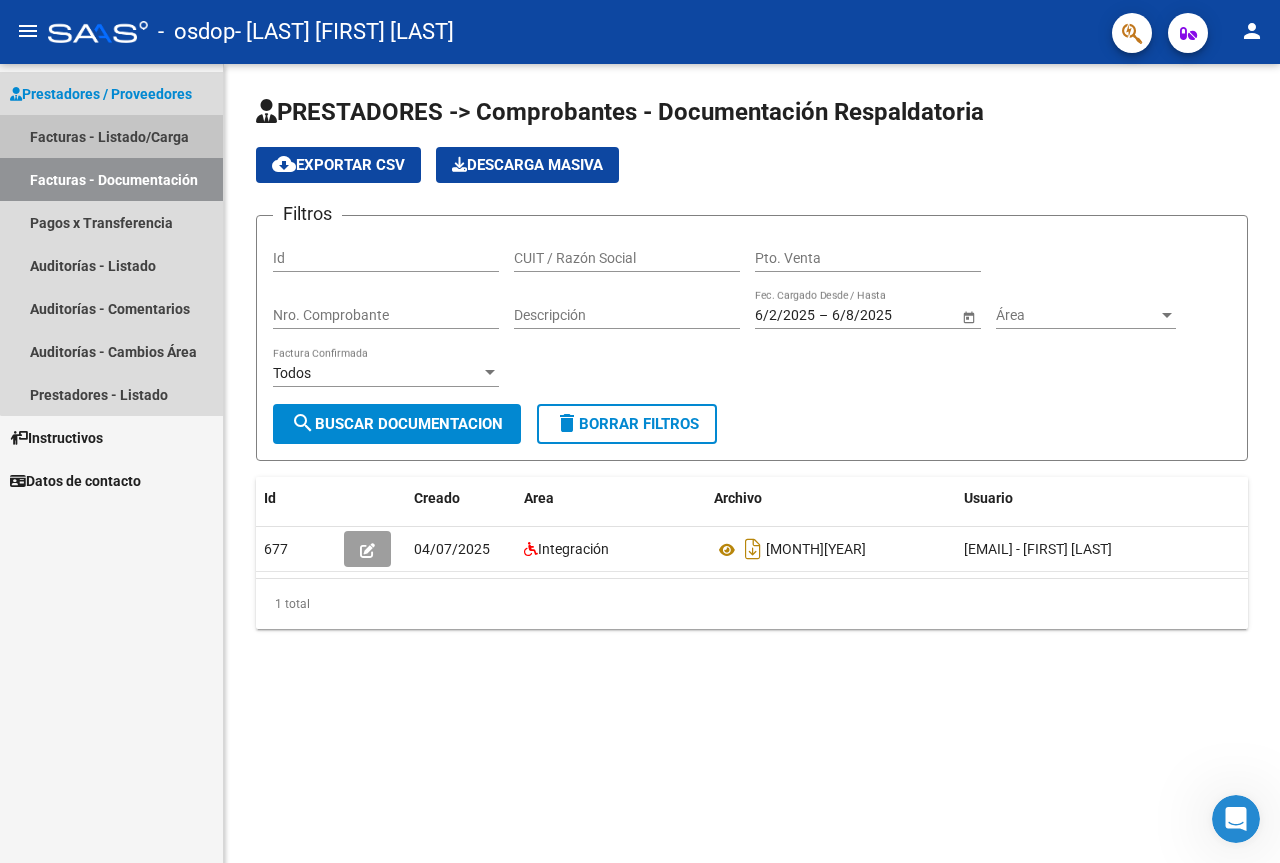 click on "Facturas - Listado/Carga" at bounding box center (111, 136) 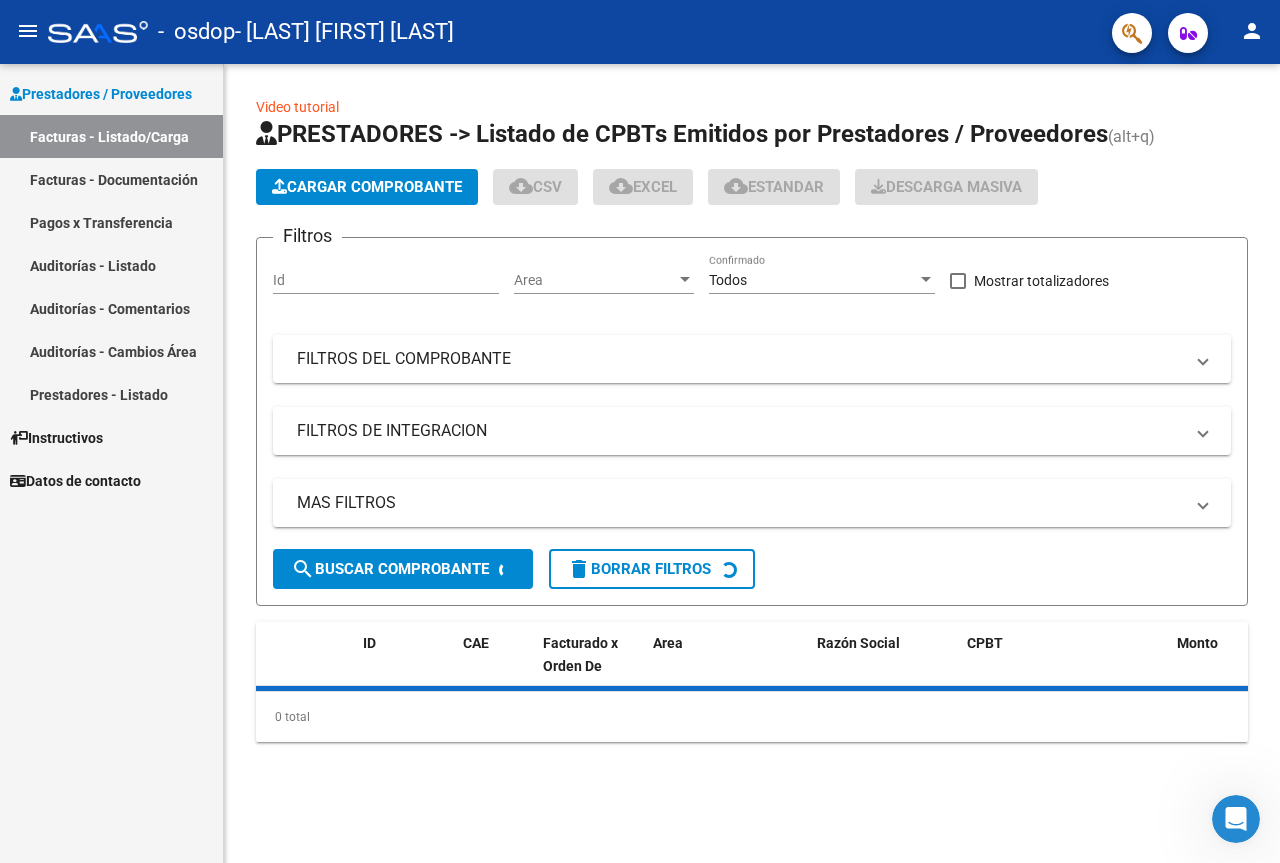 click on "Prestadores / Proveedores" at bounding box center [101, 94] 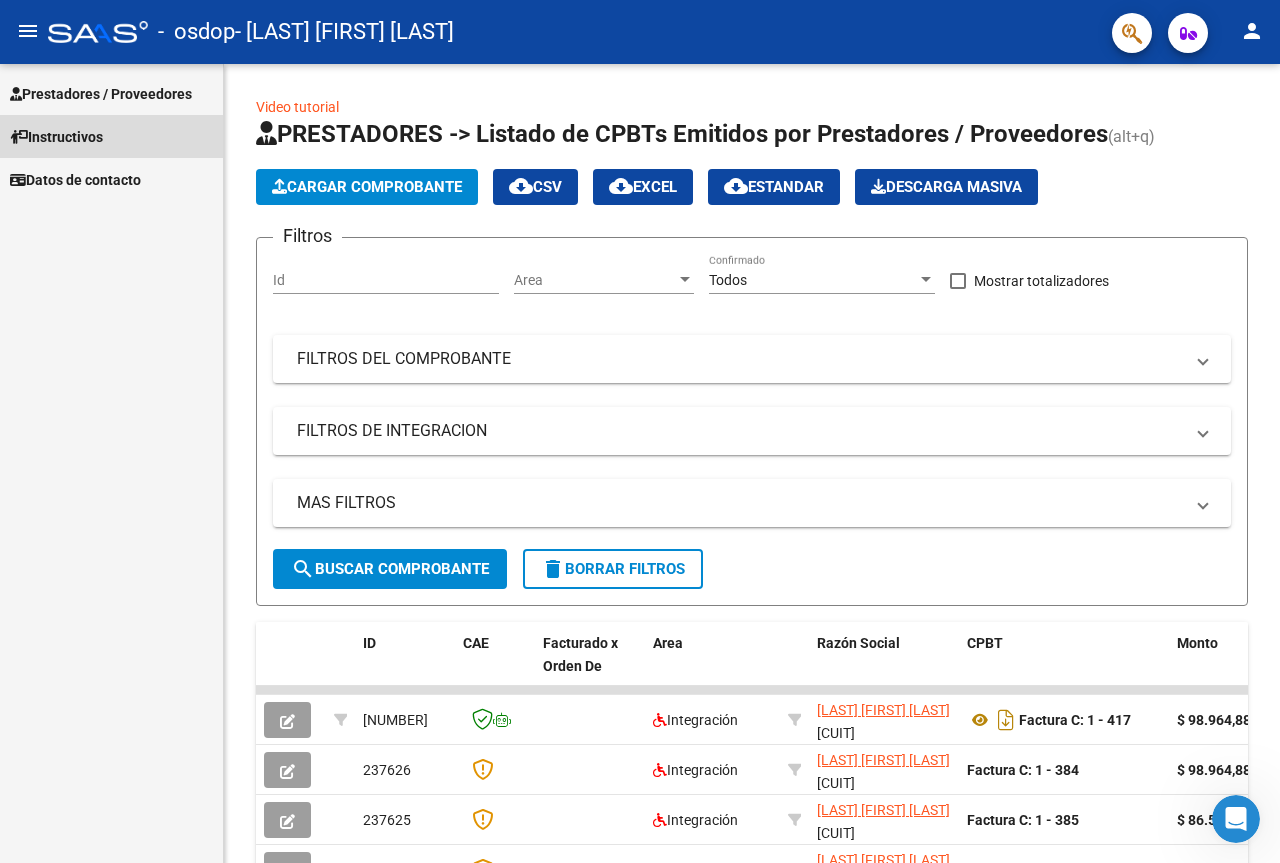 click on "Instructivos" at bounding box center (111, 136) 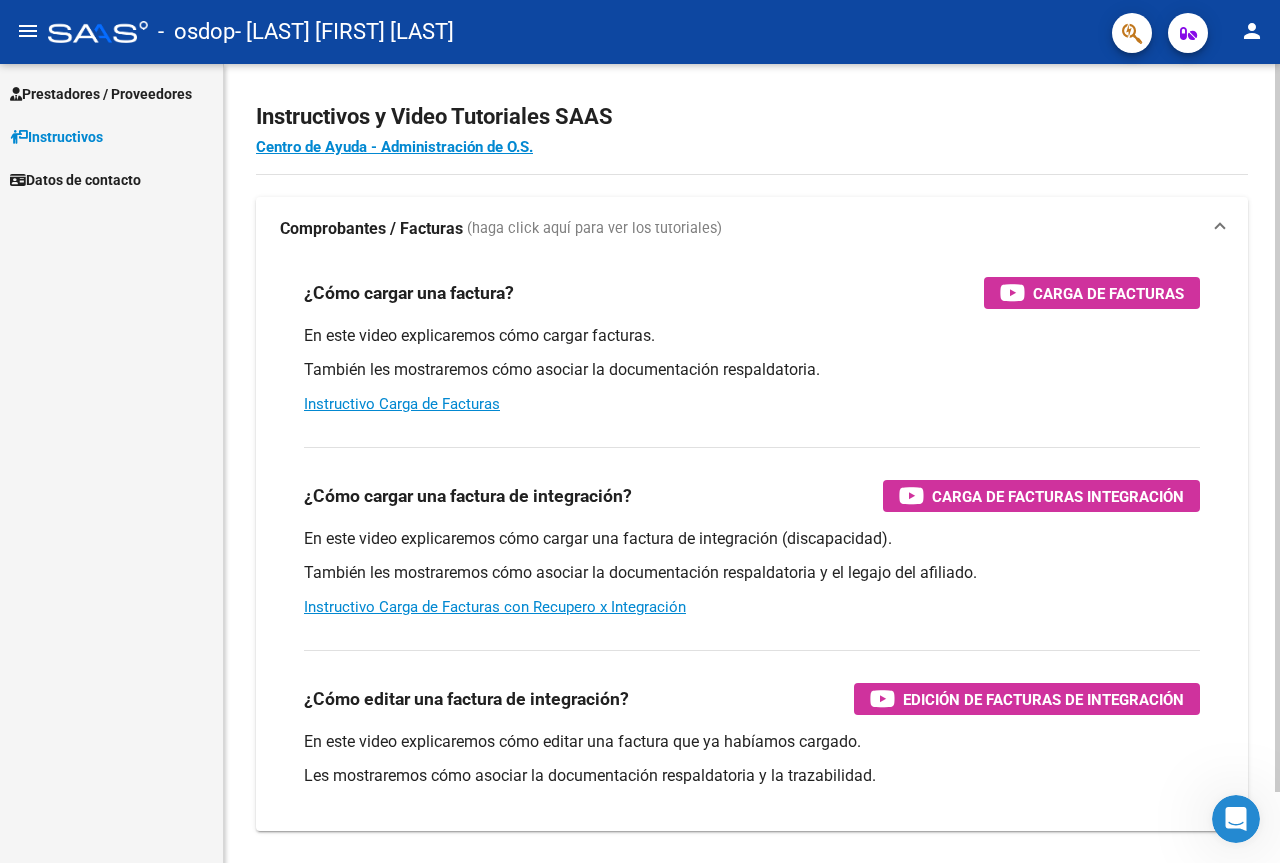 scroll, scrollTop: 0, scrollLeft: 0, axis: both 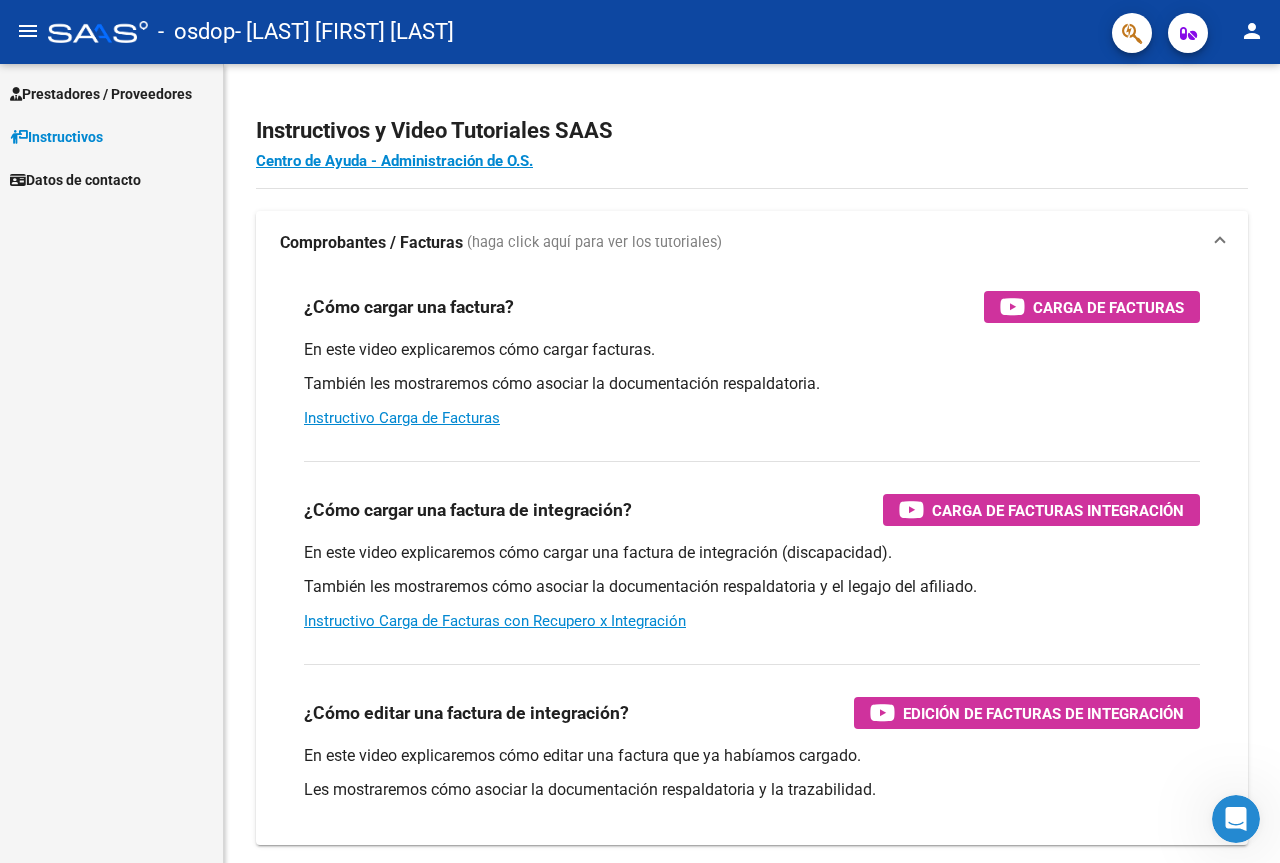 click on "Datos de contacto" at bounding box center (75, 180) 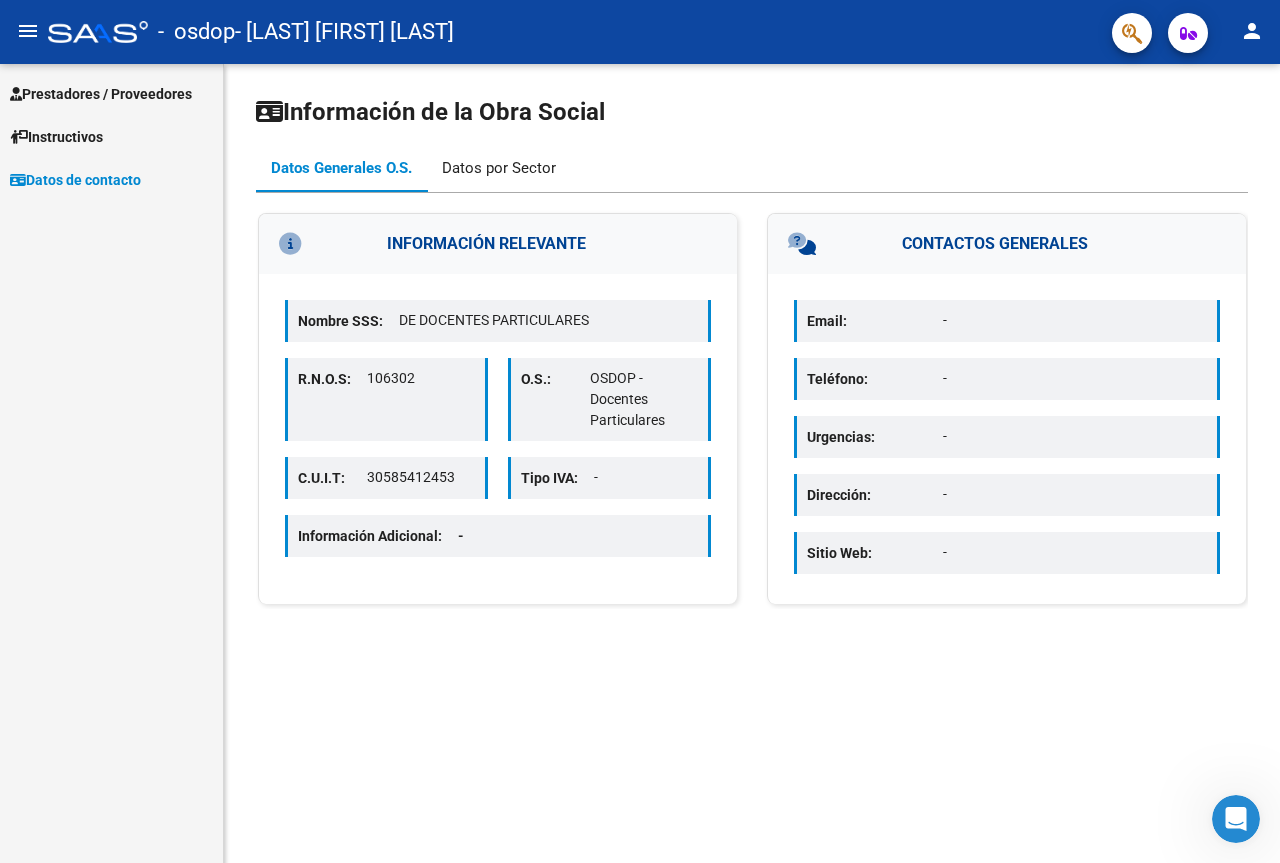 click on "Datos por Sector" at bounding box center [499, 168] 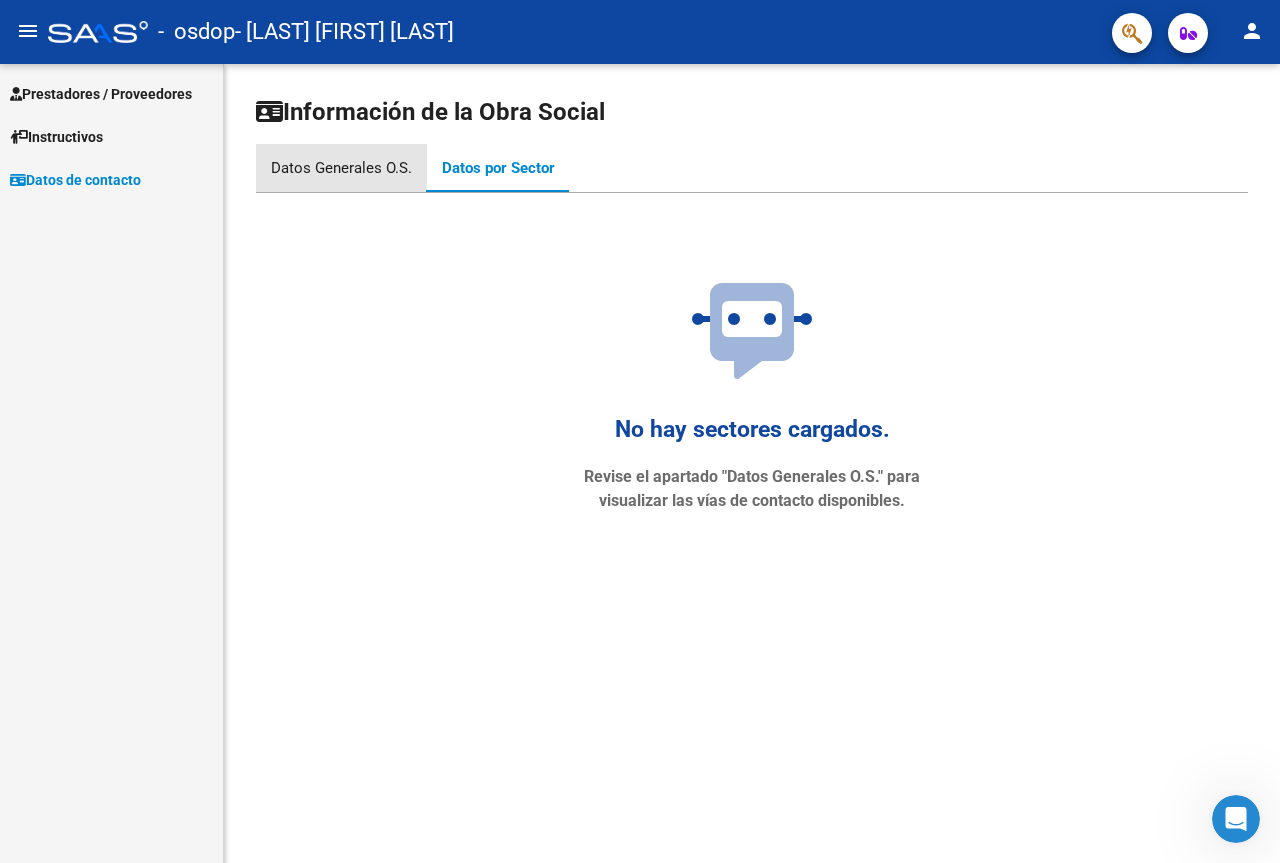 click on "Datos Generales O.S." at bounding box center [341, 168] 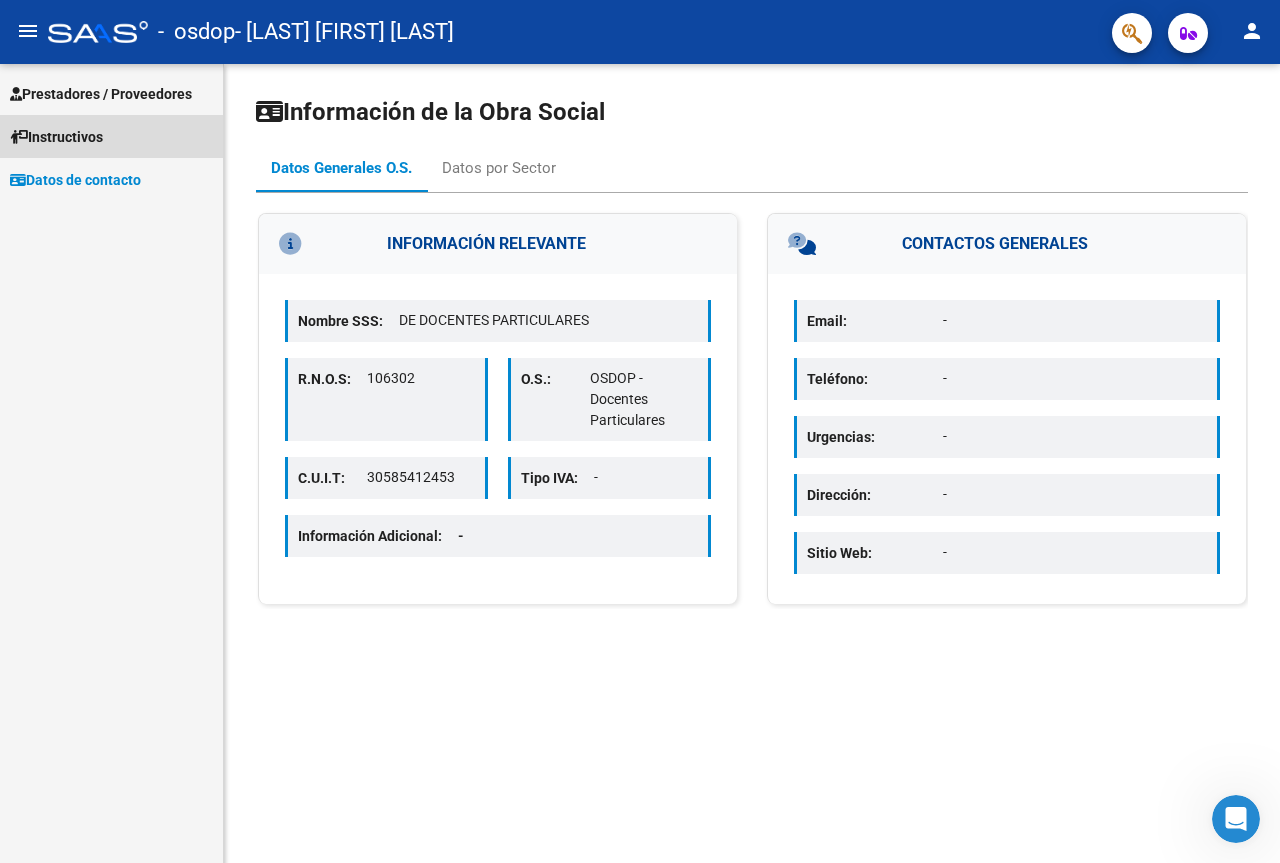 click on "Instructivos" at bounding box center [111, 136] 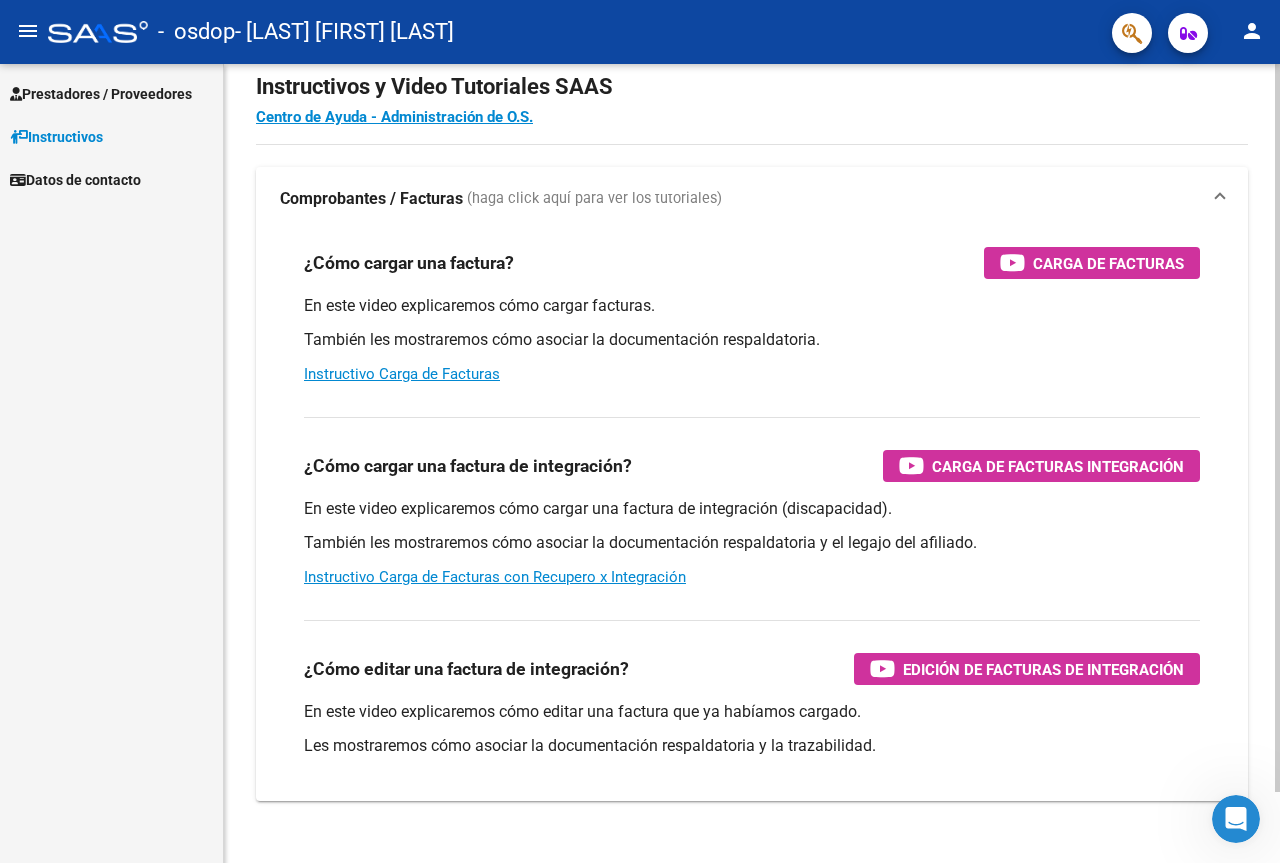 scroll, scrollTop: 78, scrollLeft: 0, axis: vertical 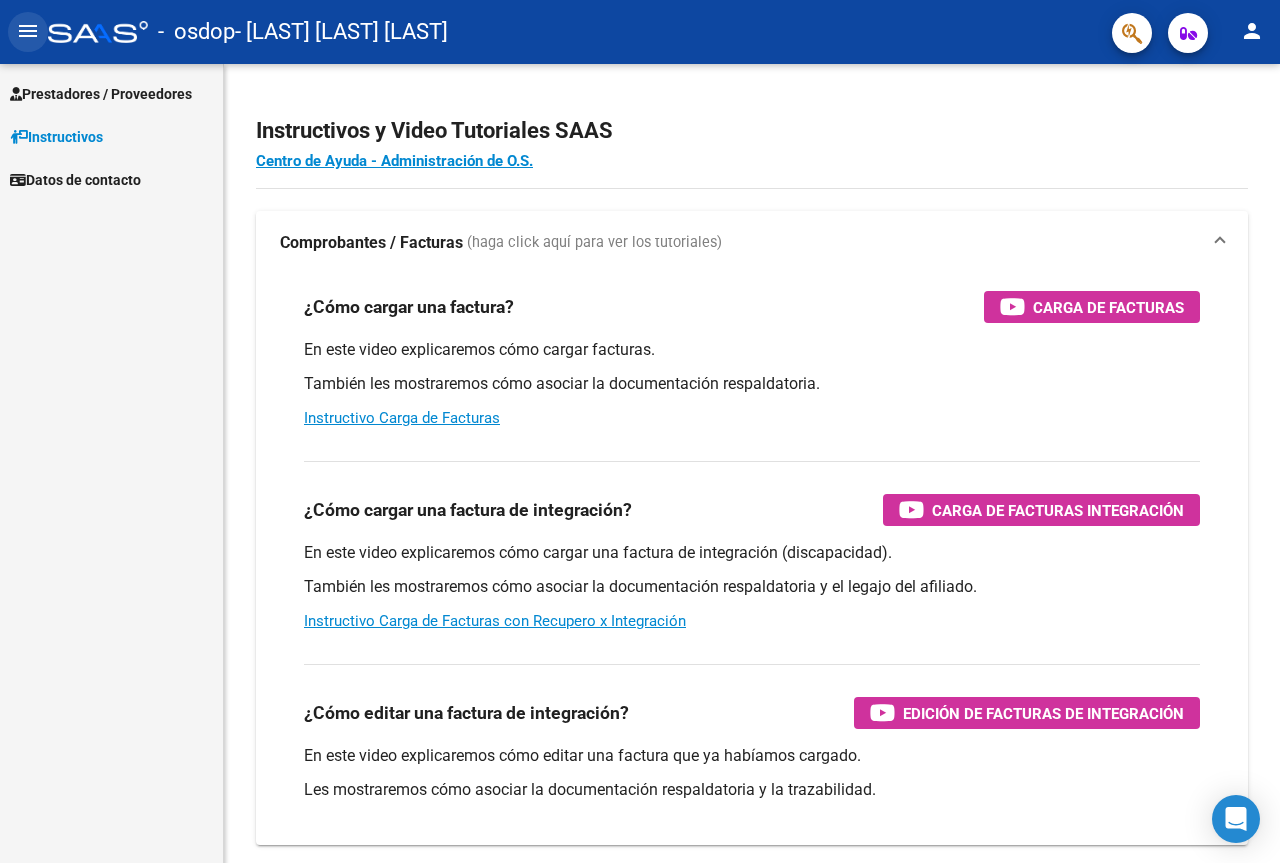 click on "menu" 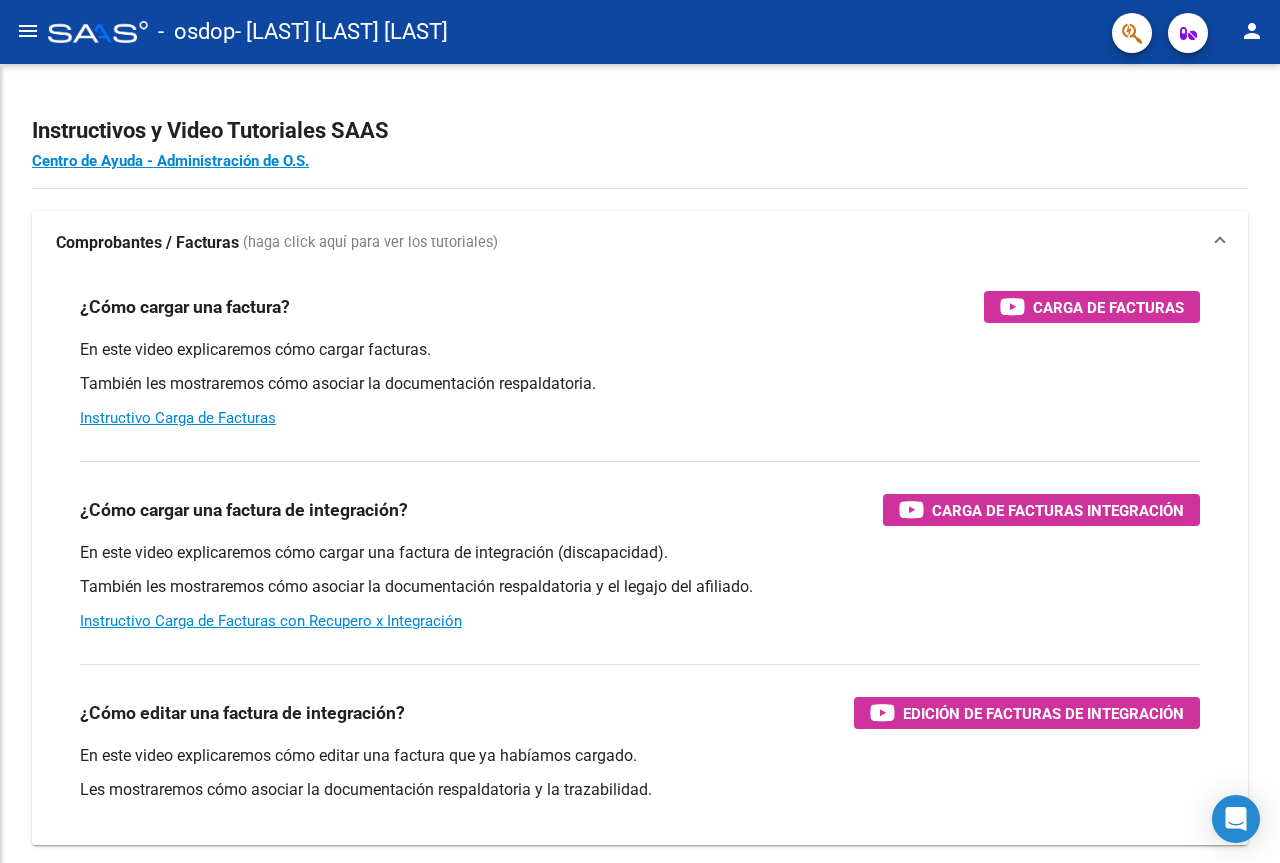 click on "menu" 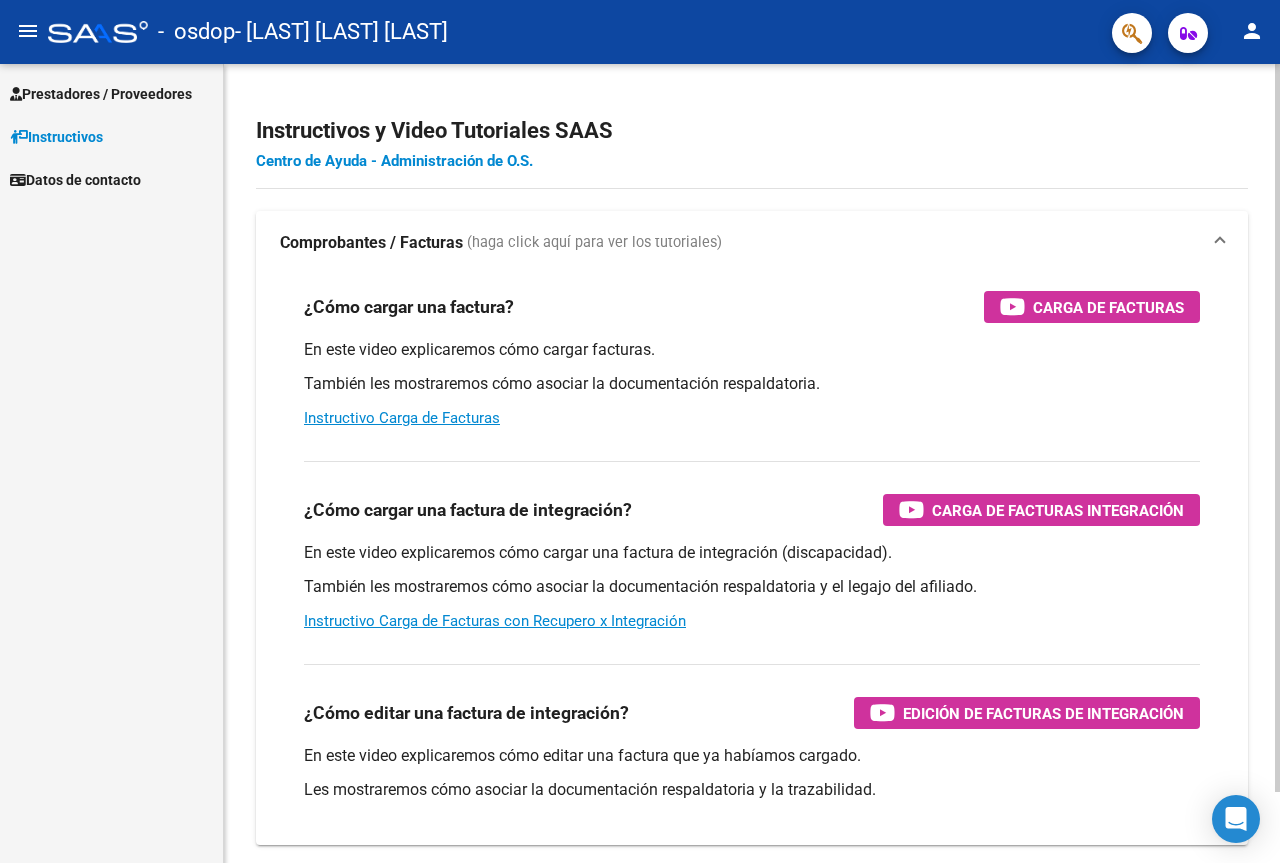 click on "Centro de Ayuda - Administración de O.S." 